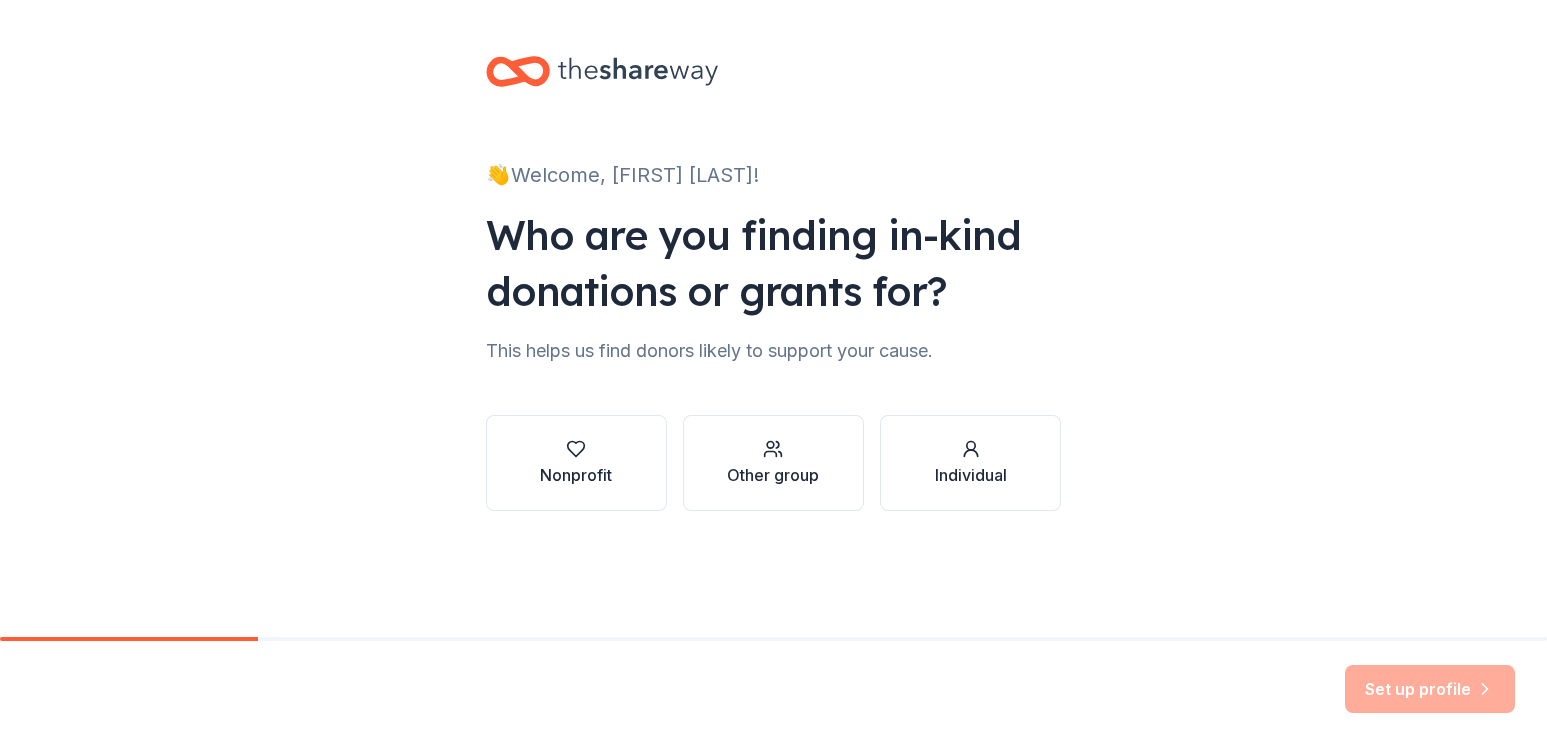 scroll, scrollTop: 0, scrollLeft: 0, axis: both 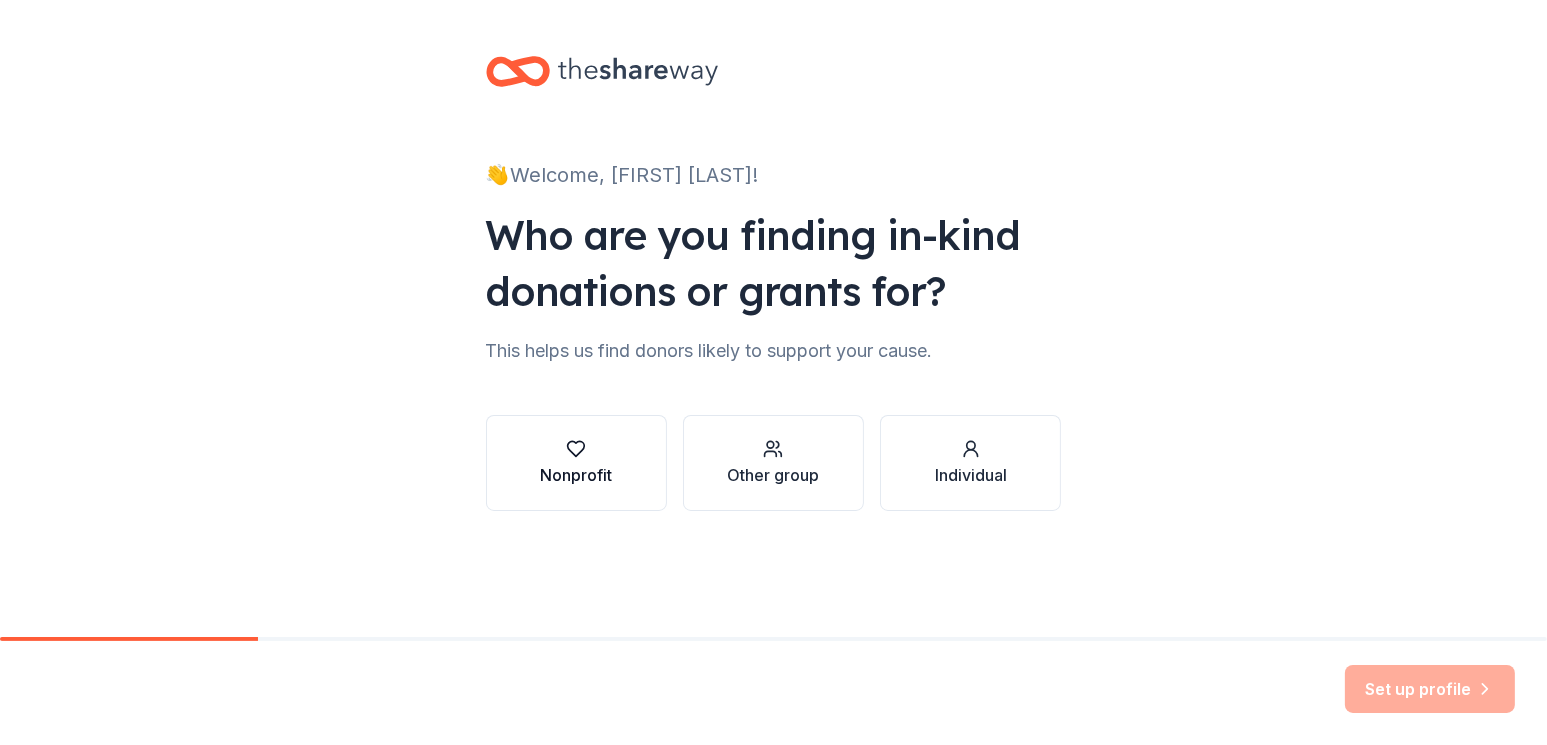 click 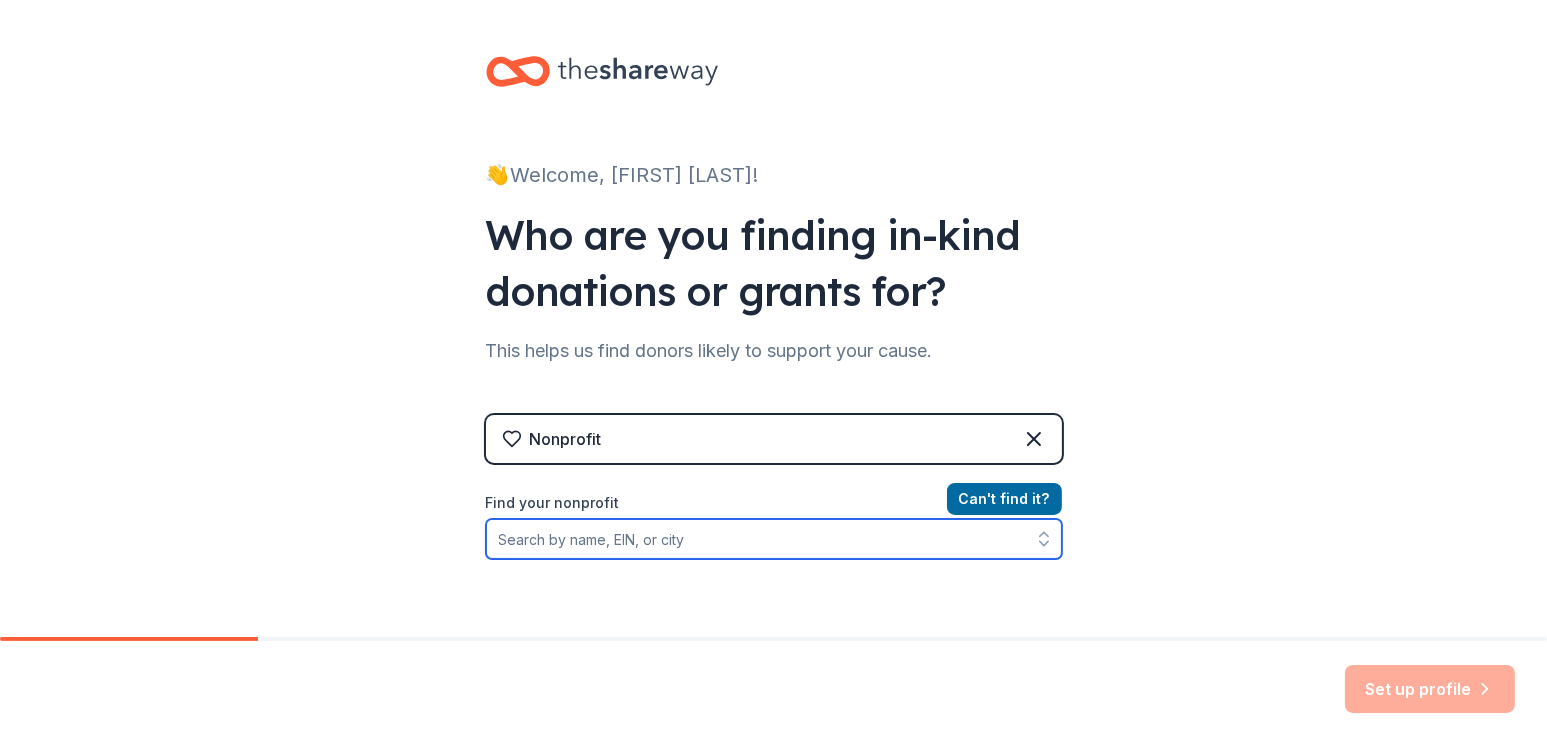 click on "Find your nonprofit" at bounding box center (774, 539) 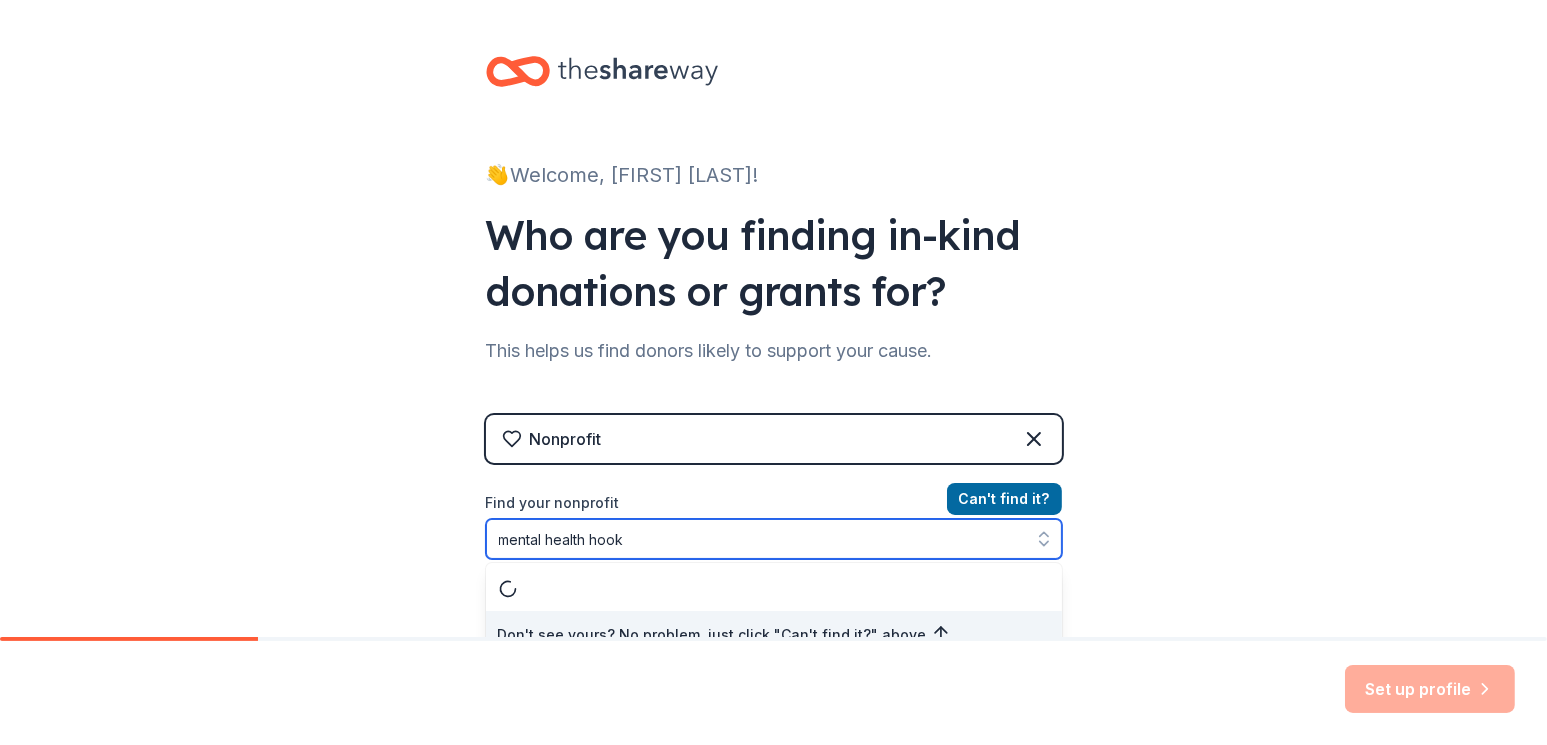 scroll, scrollTop: 21, scrollLeft: 0, axis: vertical 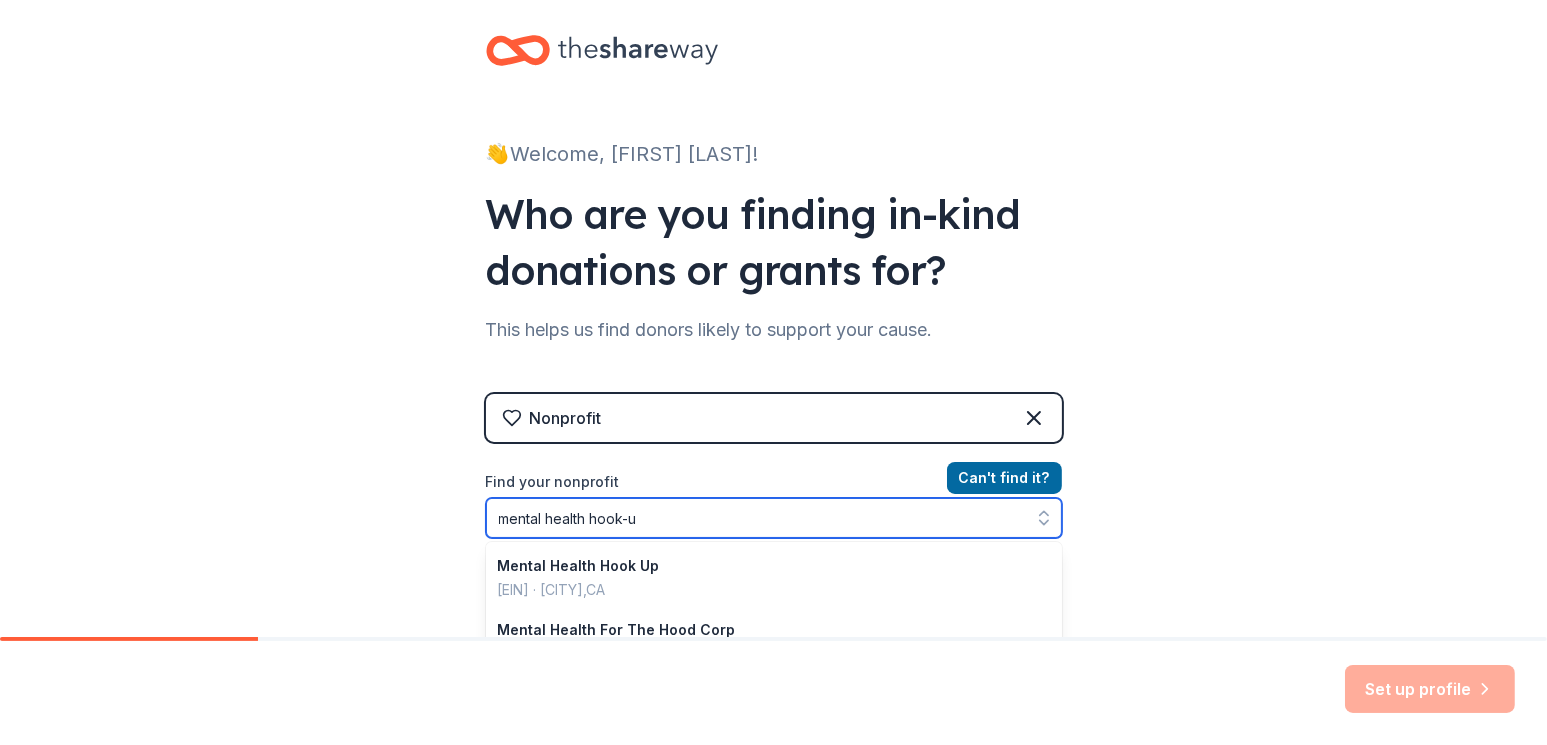 type on "mental health hook-up" 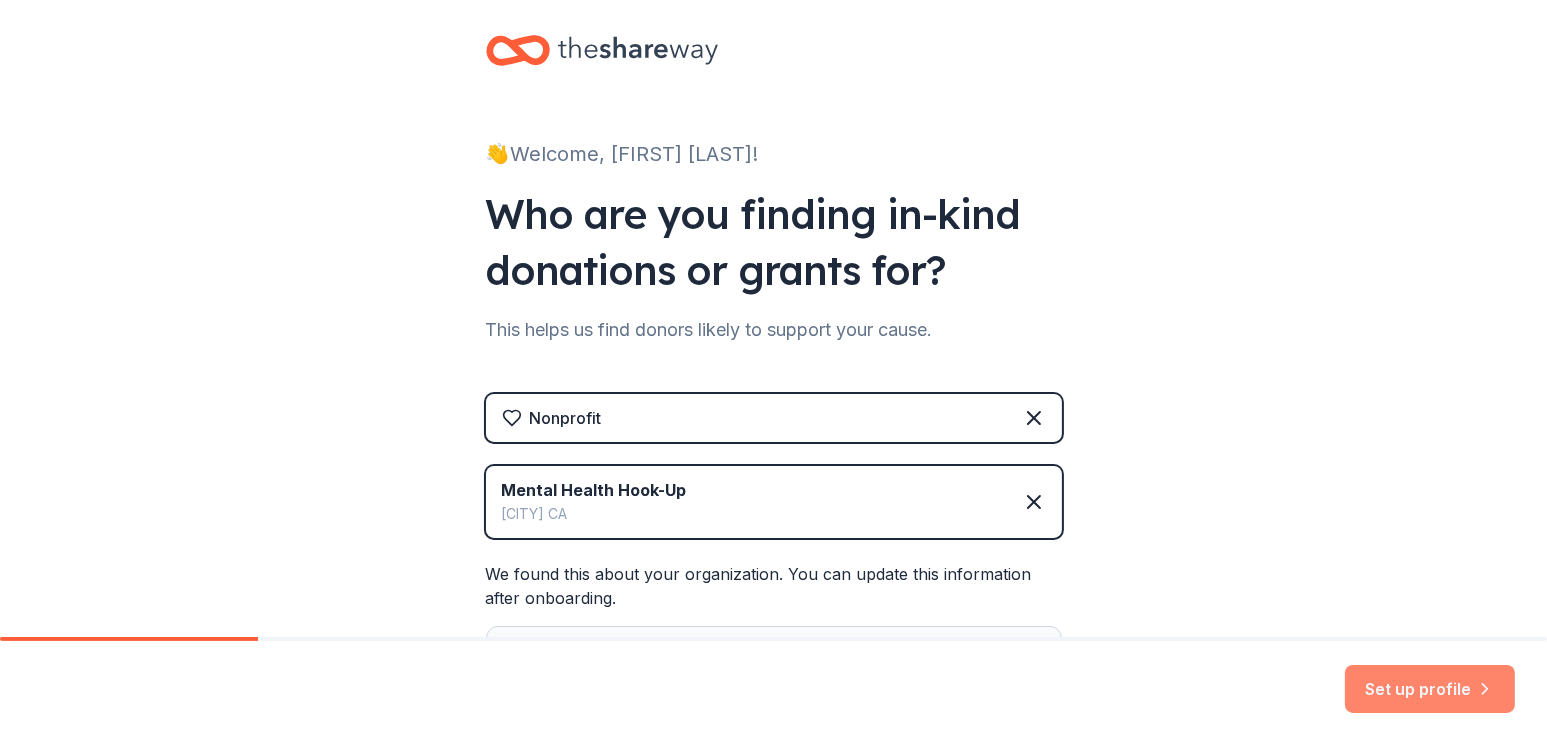 click on "Set up profile" at bounding box center [1430, 689] 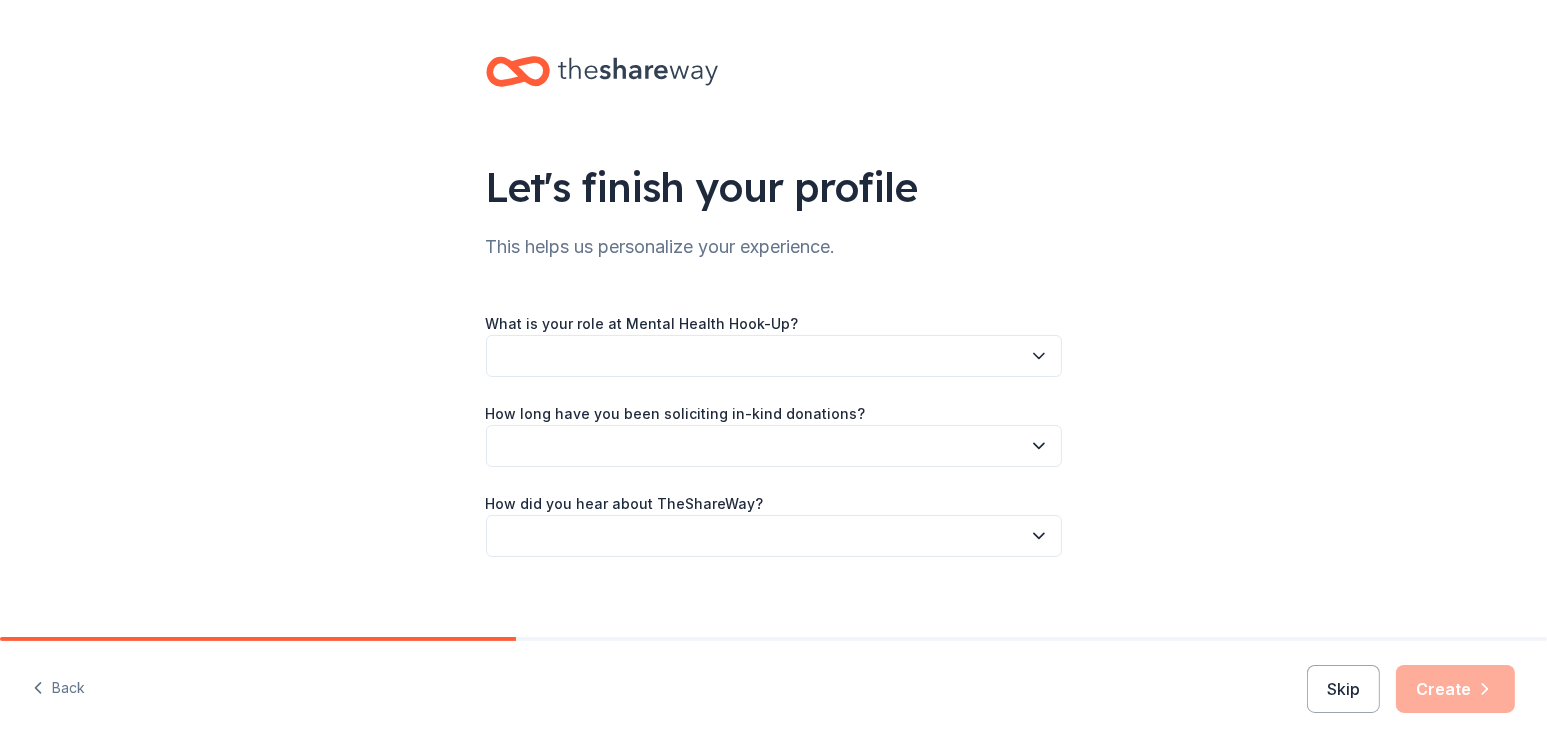 click 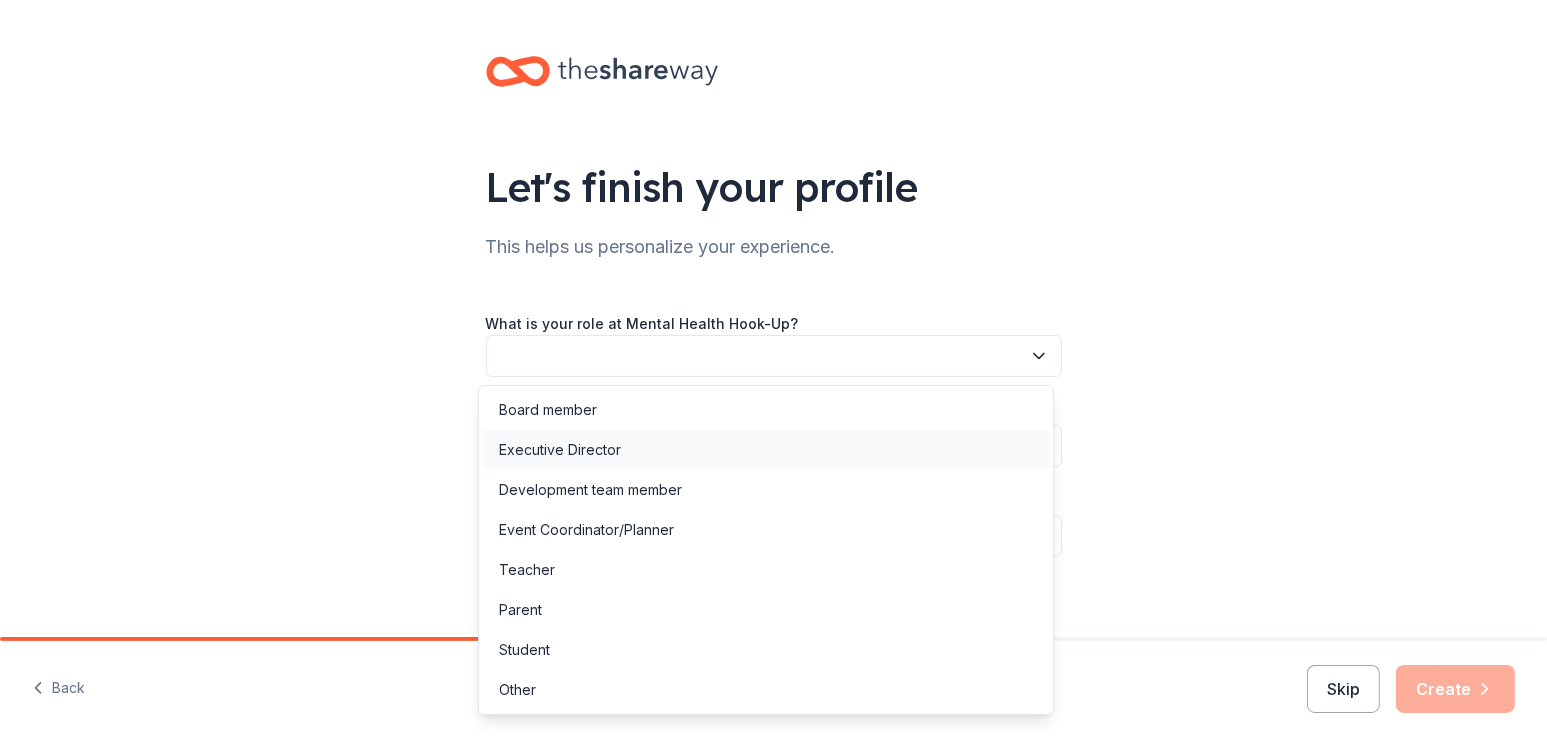 click on "Executive Director" at bounding box center [766, 450] 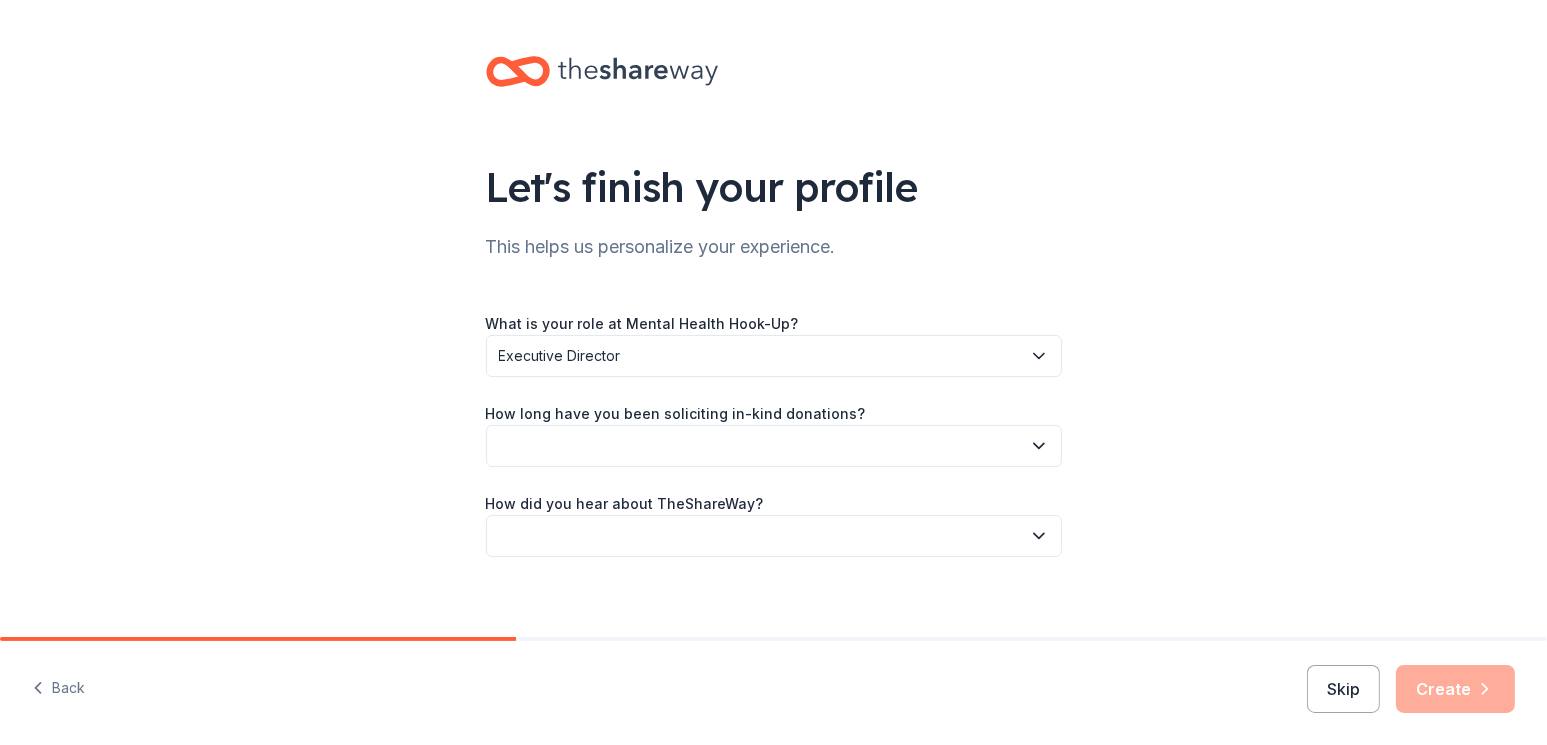 click 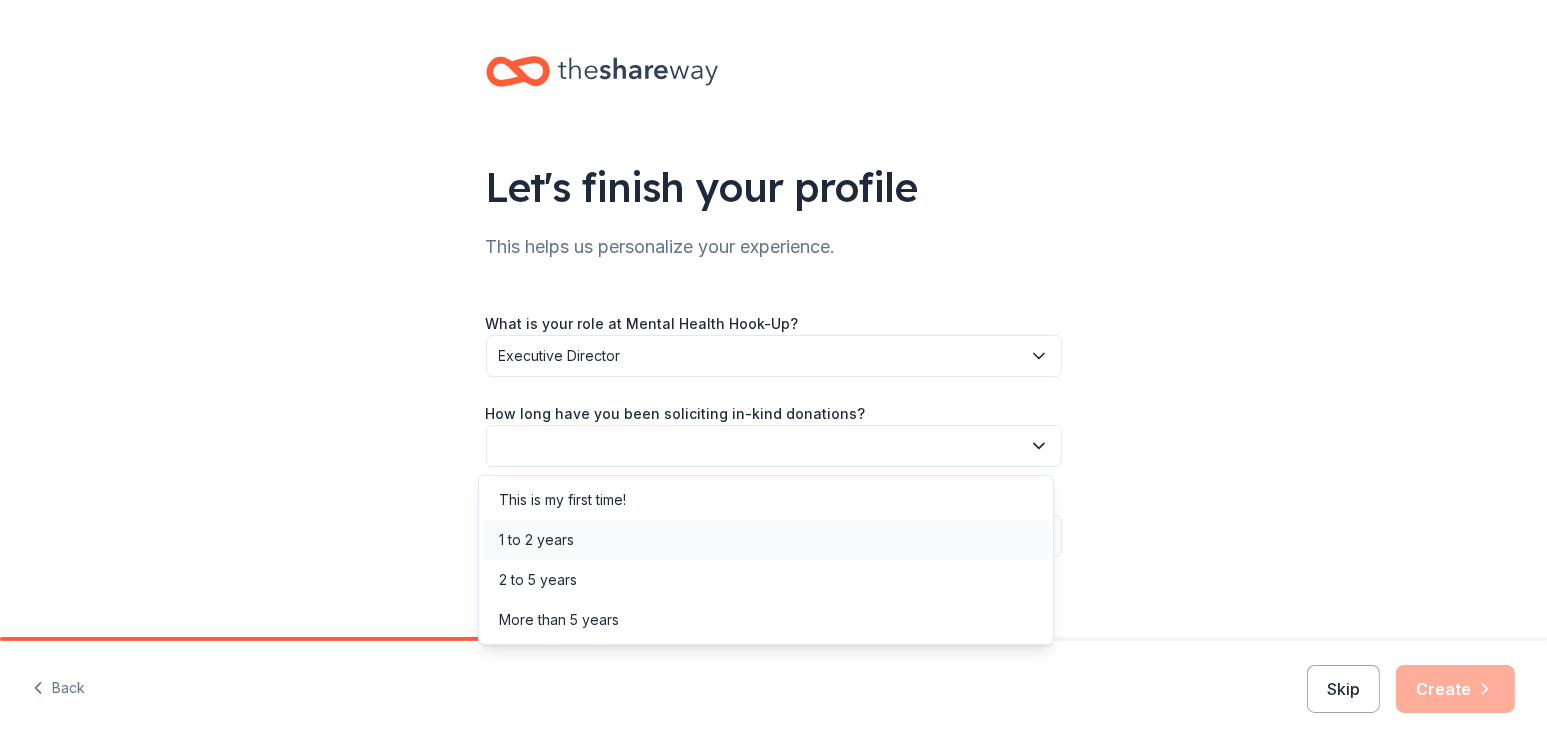 click on "1 to 2 years" at bounding box center (766, 540) 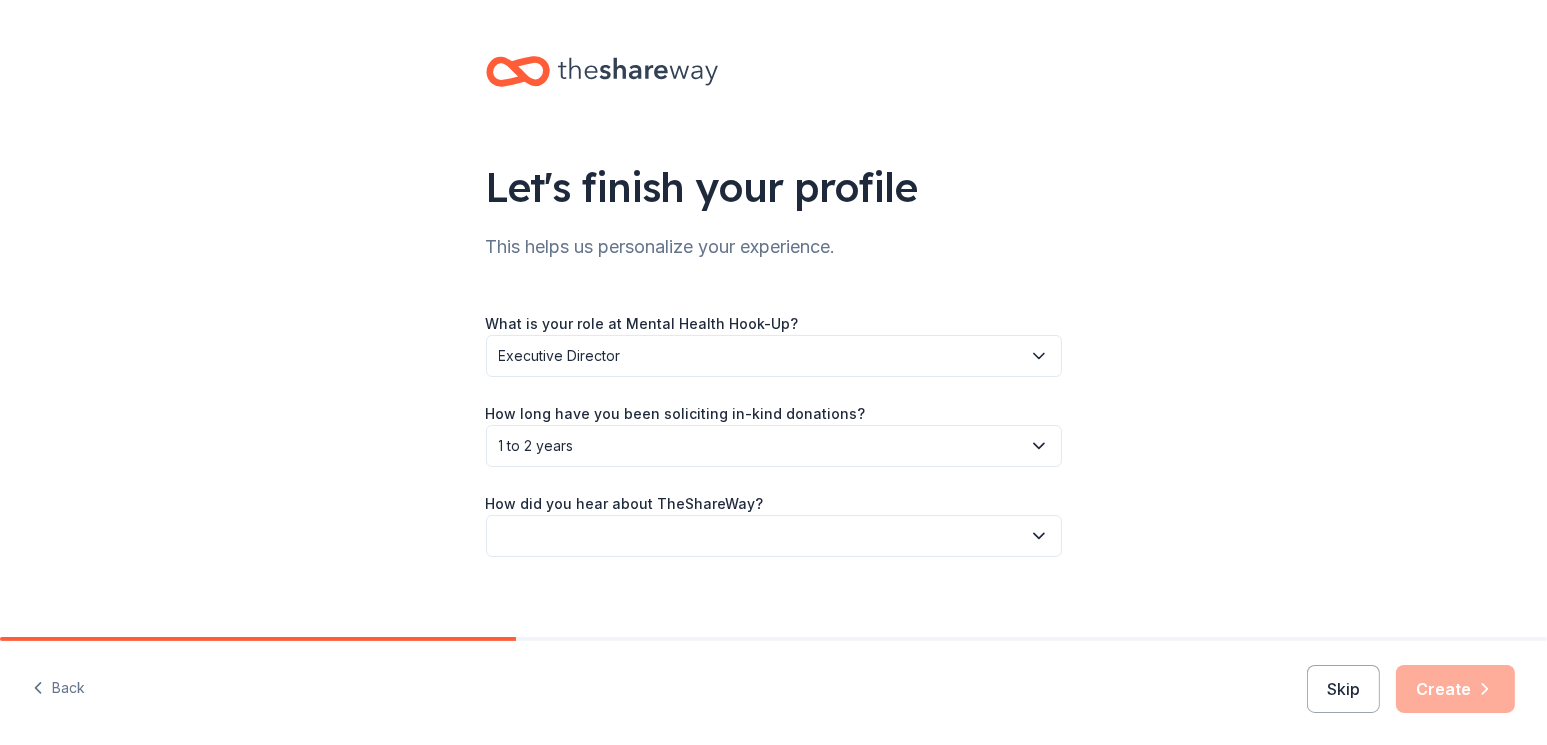 click 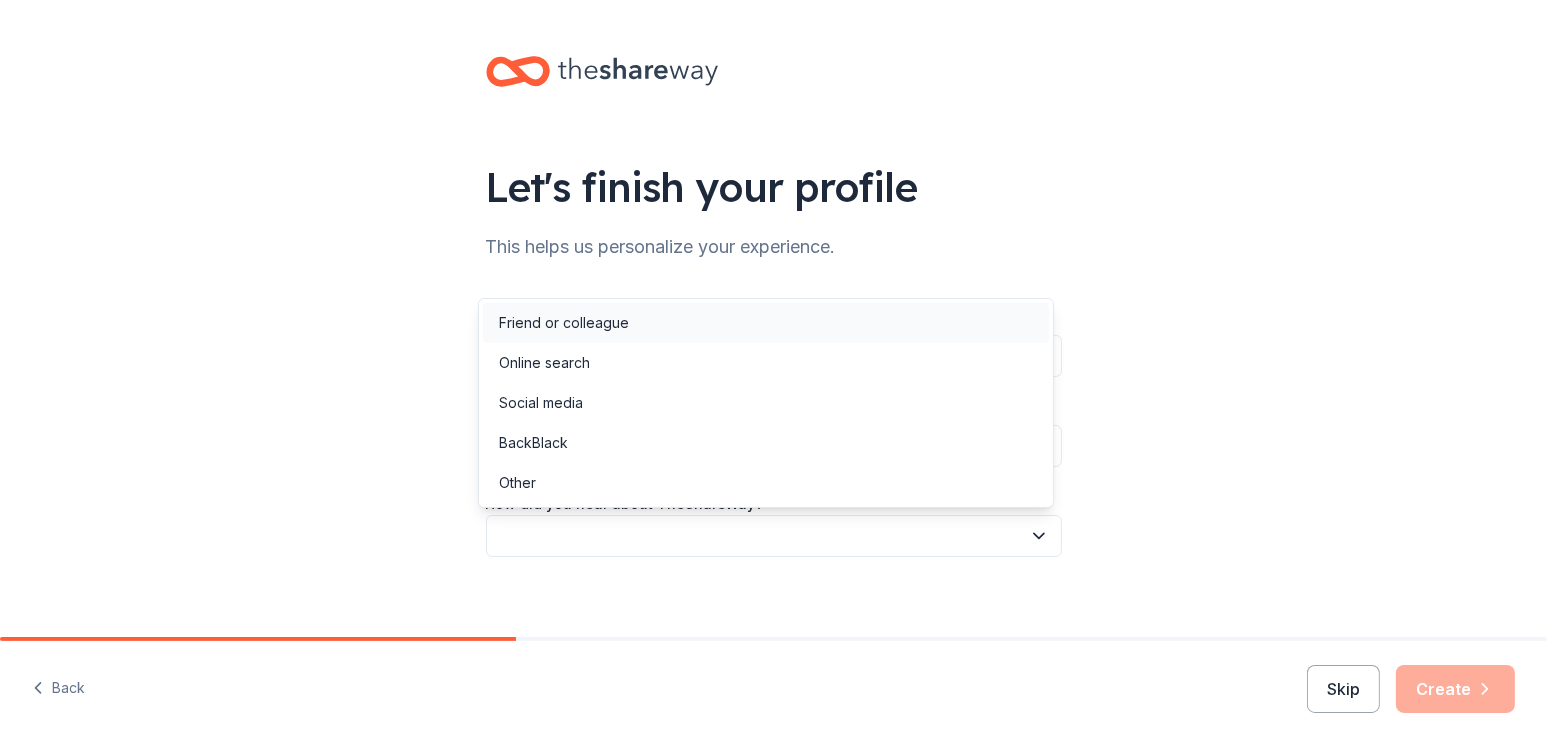 click on "Friend or colleague" at bounding box center [766, 323] 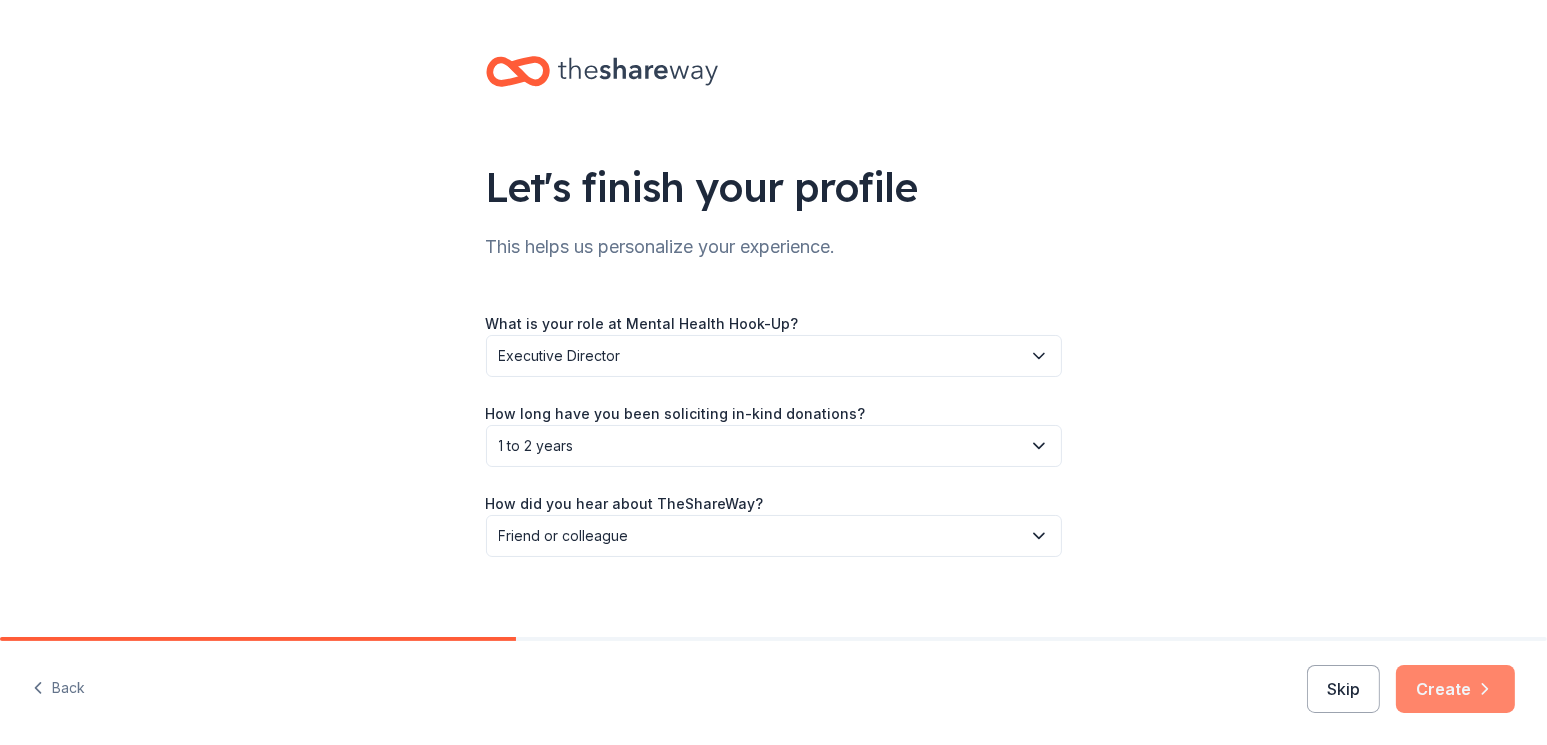 click on "Create" at bounding box center (1455, 689) 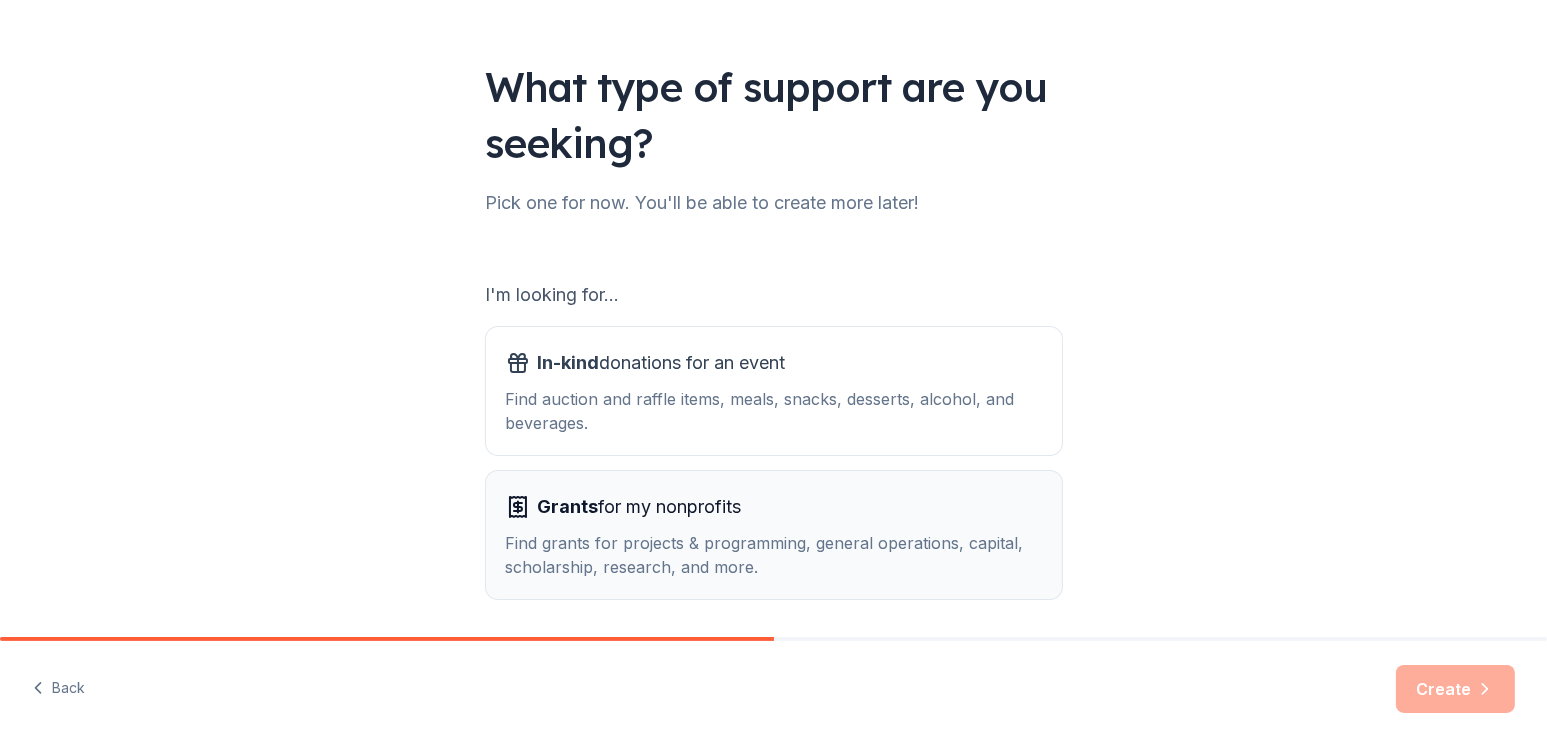 scroll, scrollTop: 170, scrollLeft: 0, axis: vertical 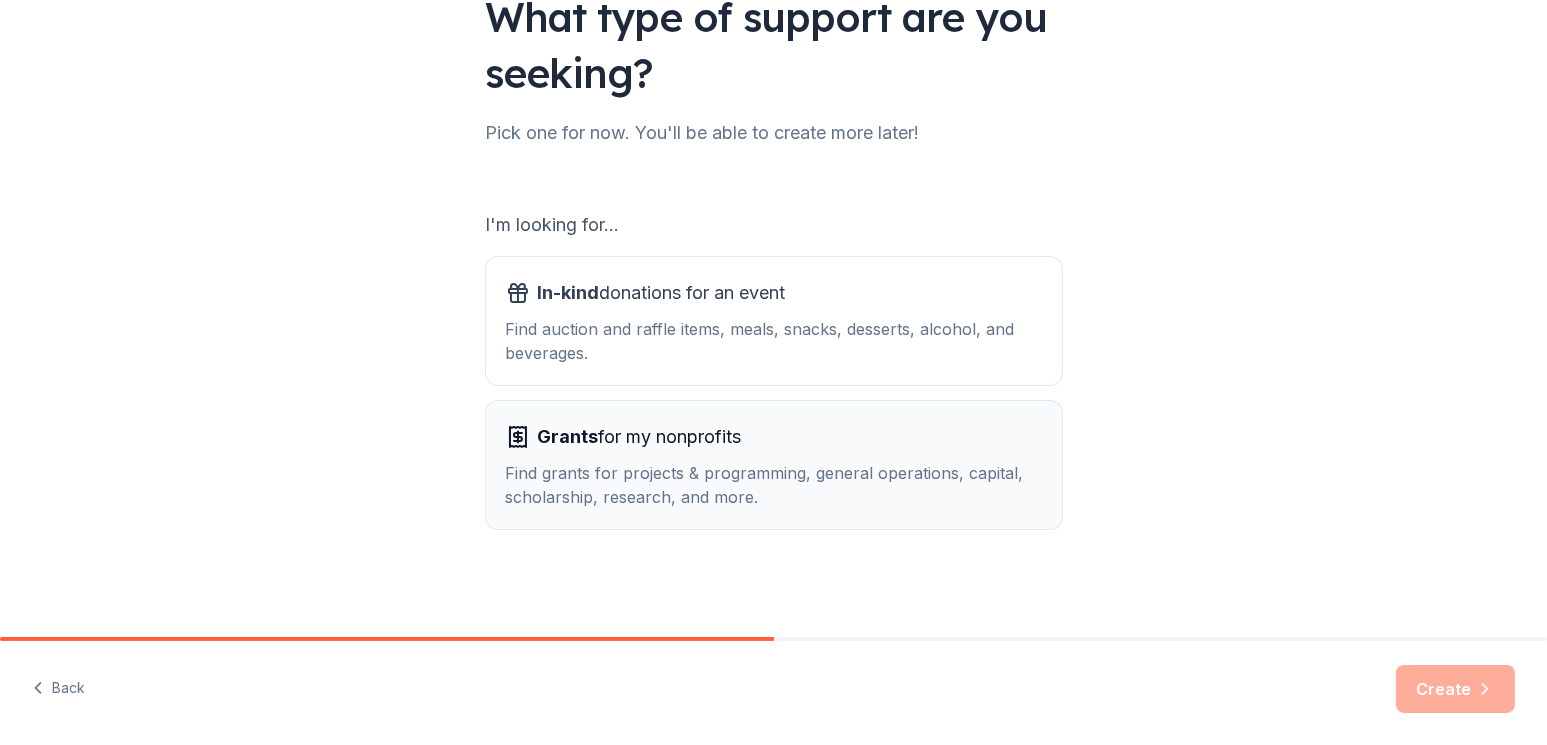 click on "Grants  for my nonprofits" at bounding box center (640, 437) 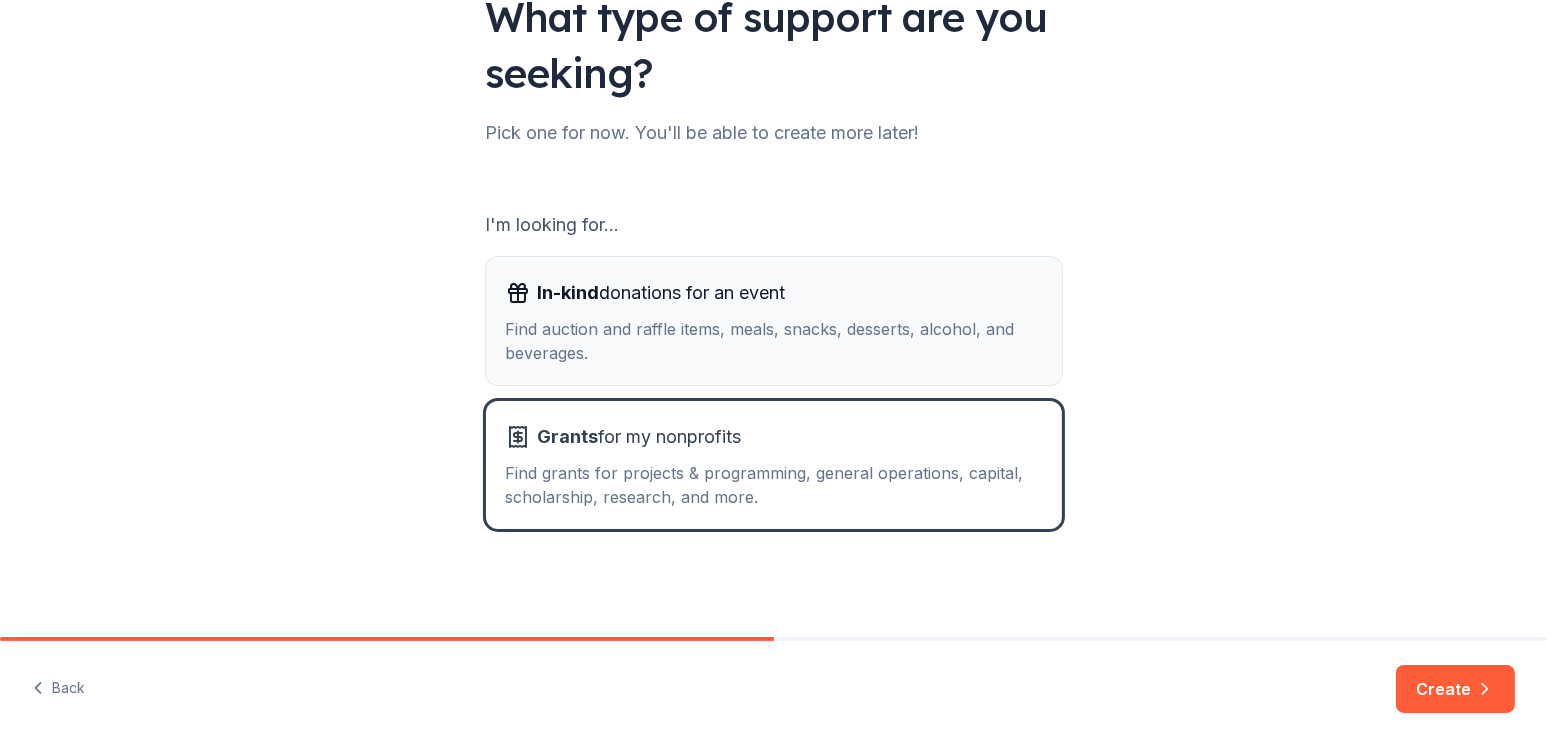 click on "In-kind  donations for an event" at bounding box center [662, 293] 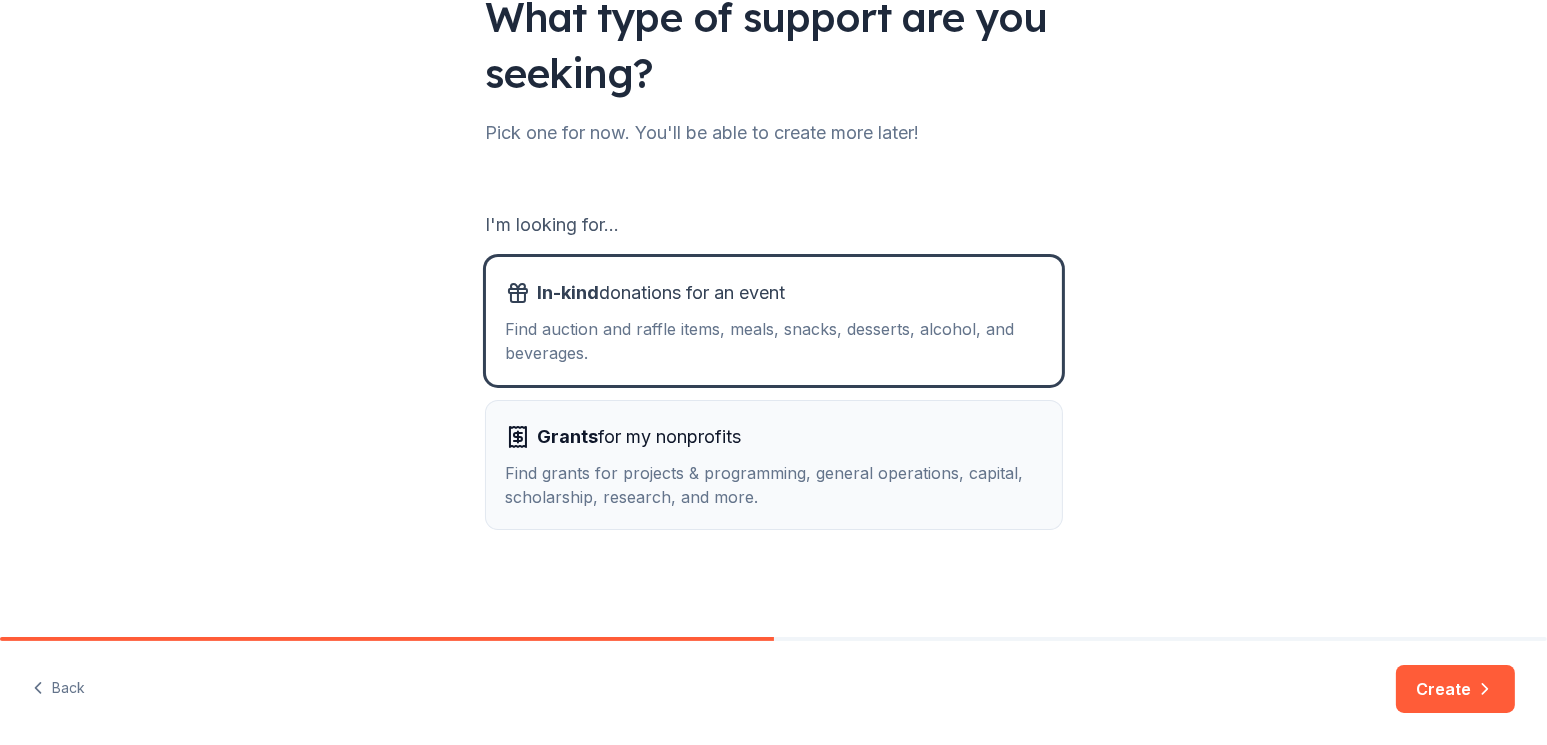 click on "Grants  for my nonprofits Find grants for projects & programming, general operations, capital, scholarship, research, and more." at bounding box center [774, 465] 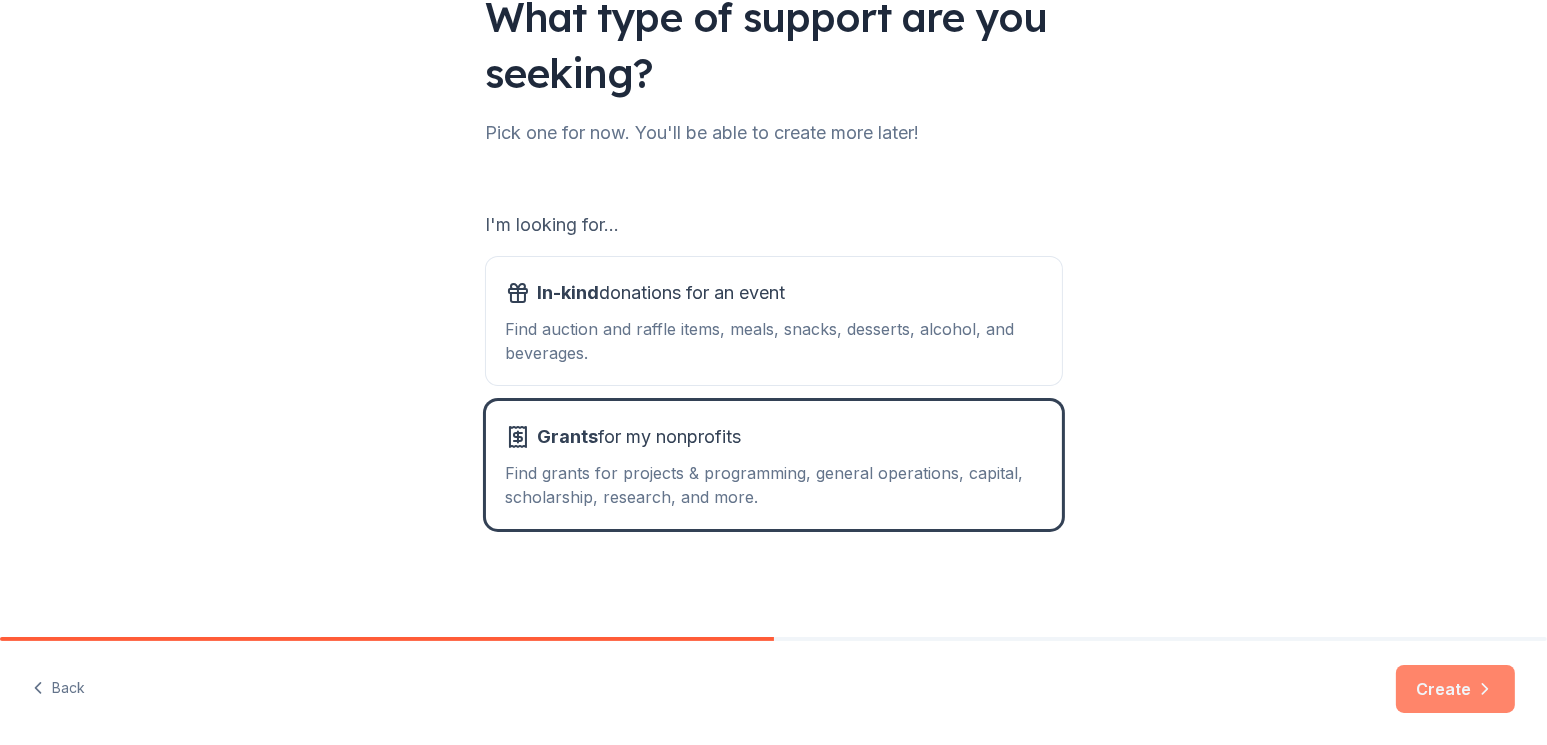 click on "Create" at bounding box center (1455, 689) 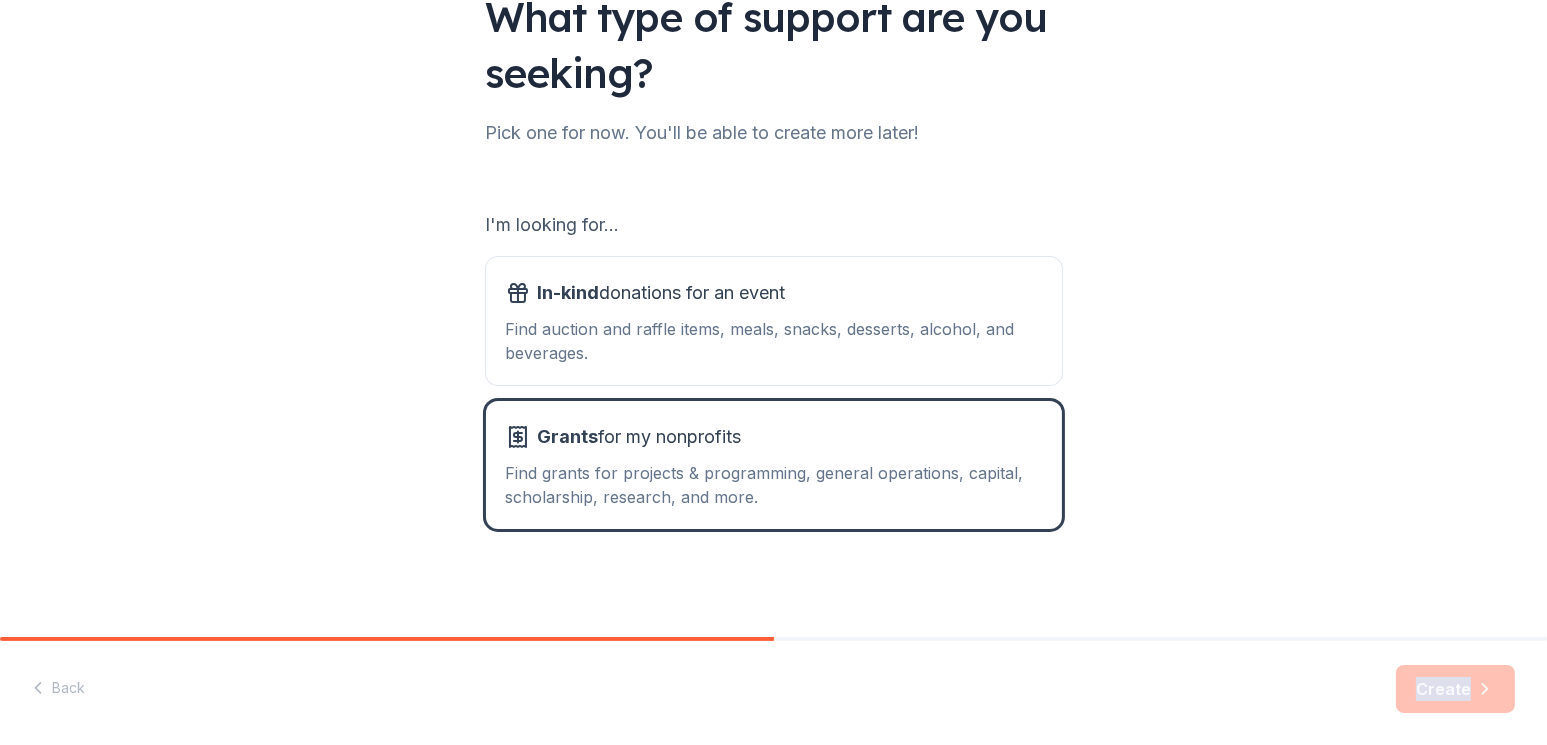 click on "Create" at bounding box center [1455, 689] 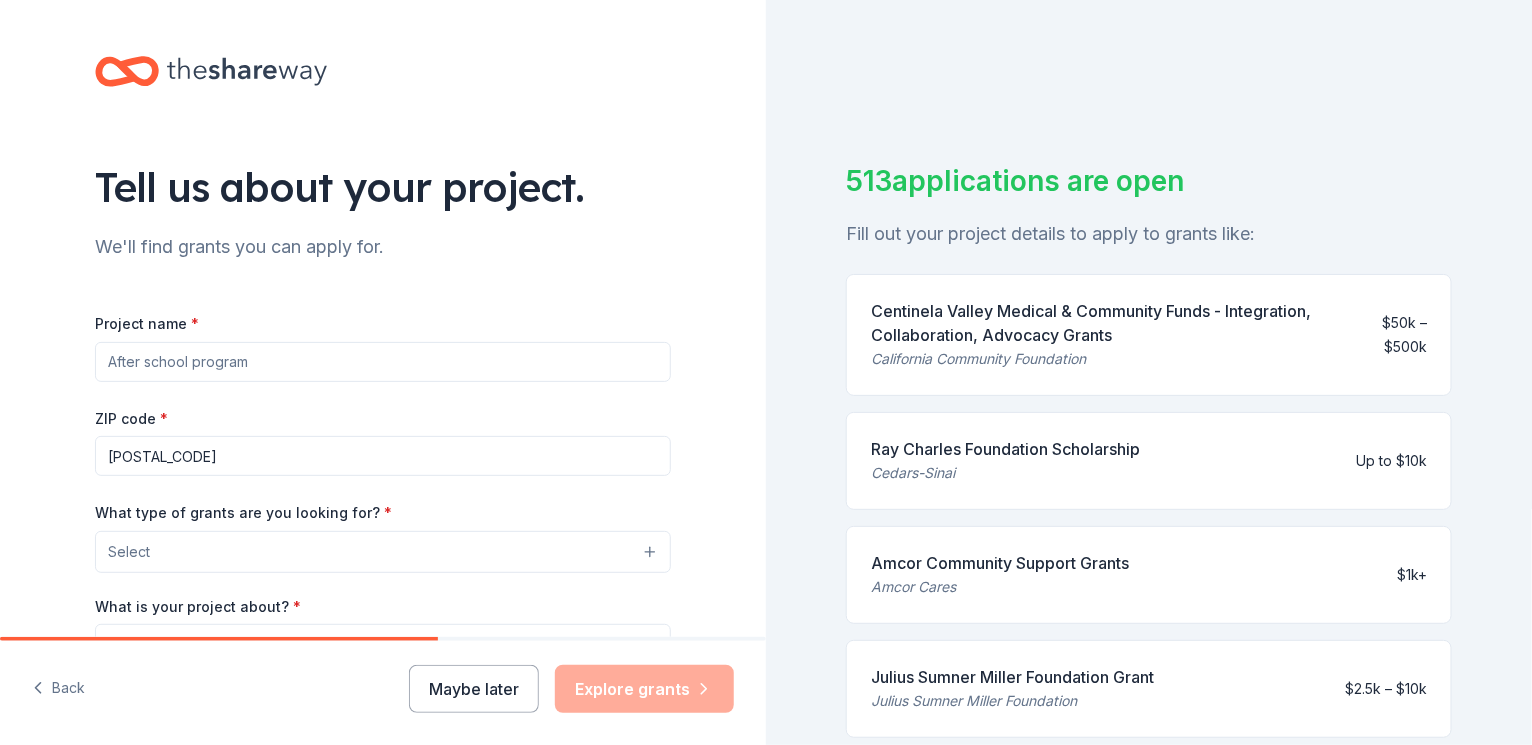 click on "Project name *" at bounding box center (383, 362) 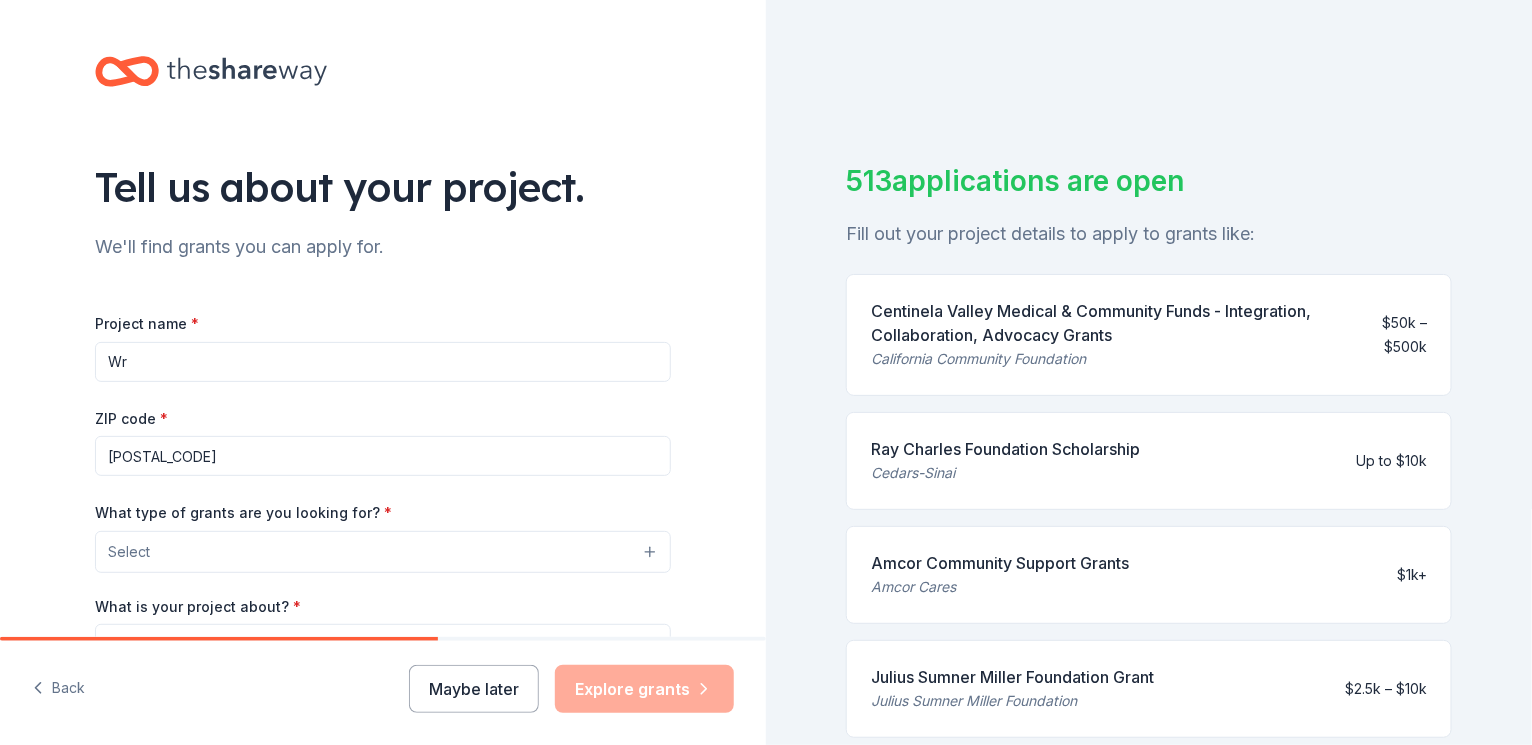 type on "W" 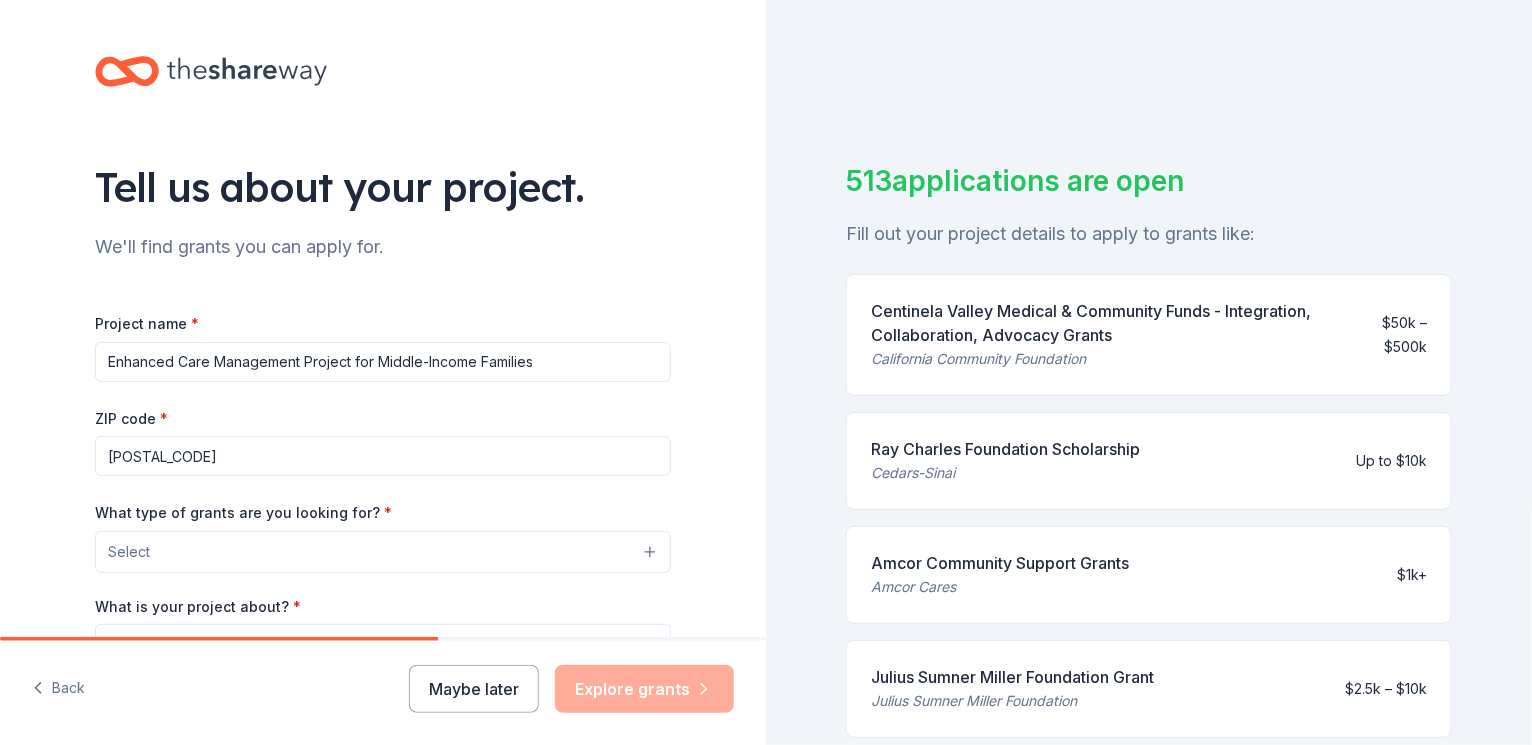 type on "Enhanced Care Management Project for Middle-Income Families" 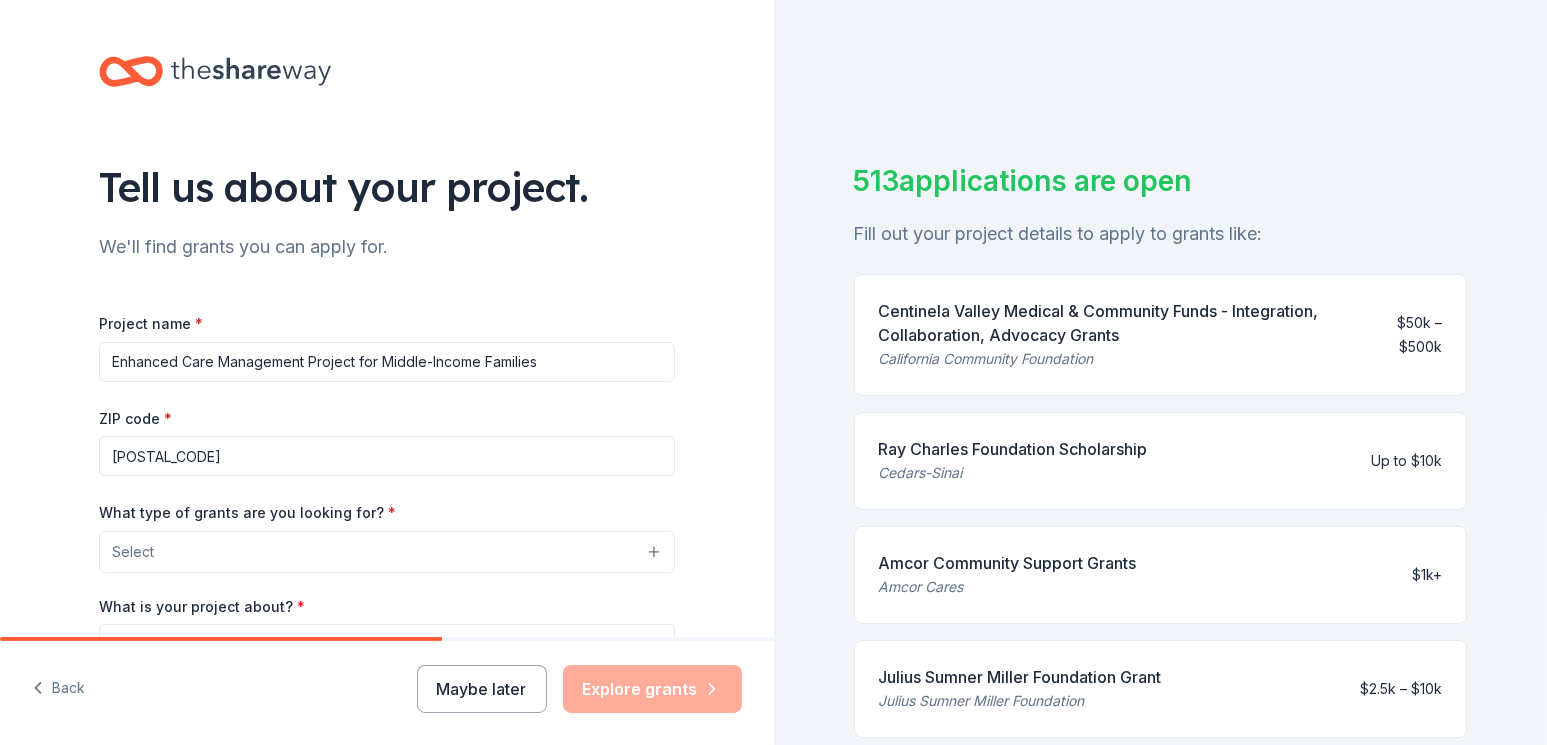 click on "Select" at bounding box center (387, 552) 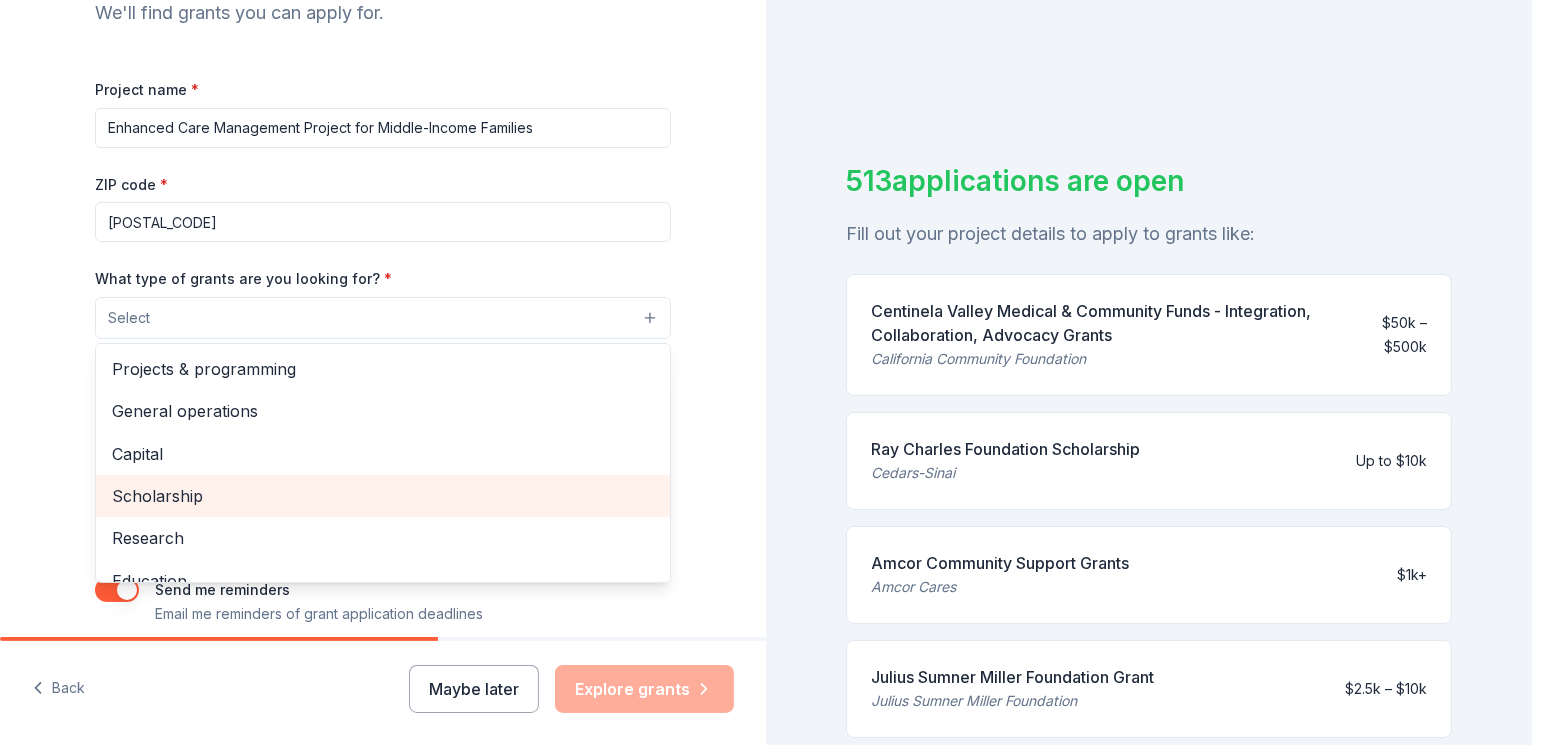 scroll, scrollTop: 200, scrollLeft: 0, axis: vertical 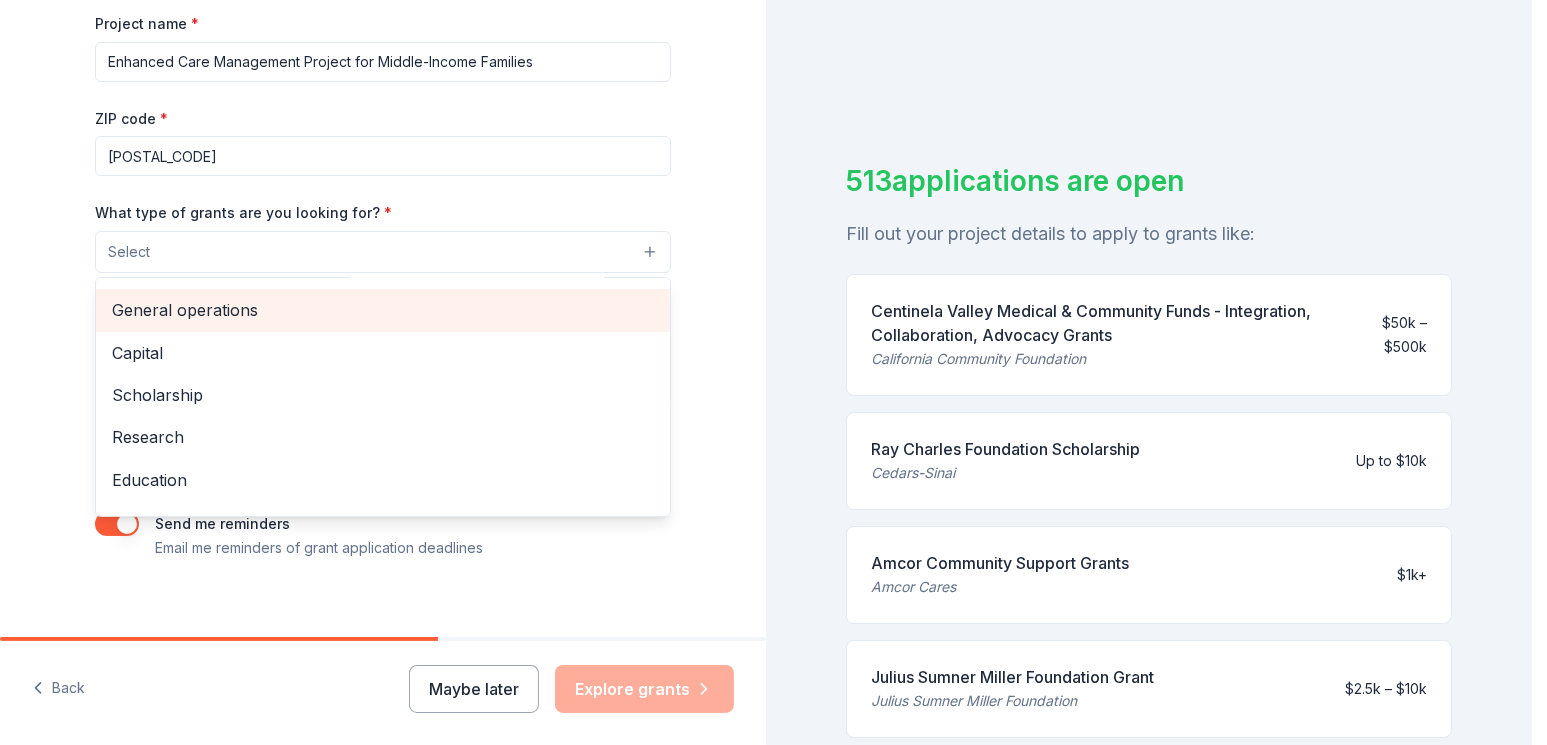 click on "General operations" at bounding box center [383, 310] 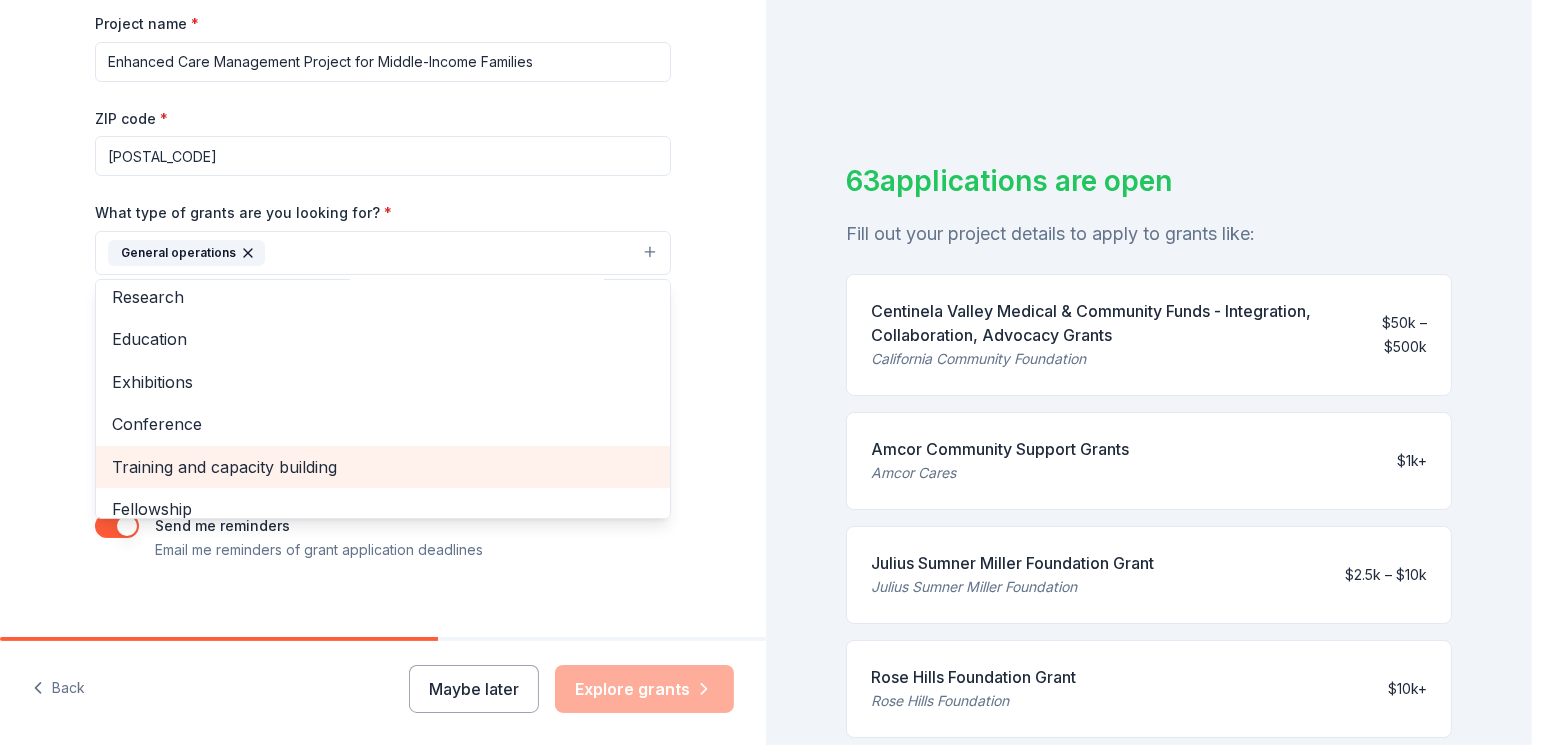scroll, scrollTop: 193, scrollLeft: 0, axis: vertical 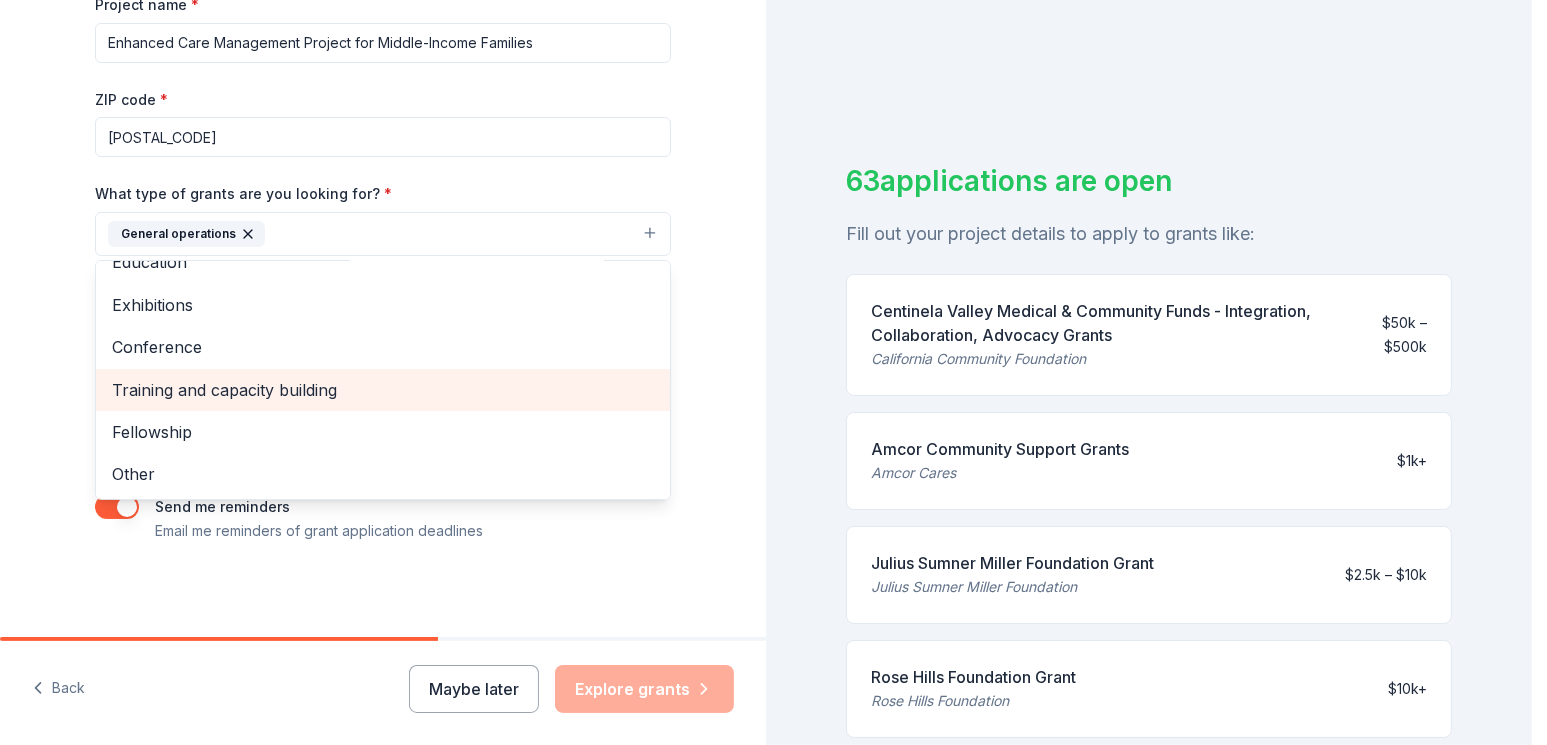 click on "Training and capacity building" at bounding box center (383, 390) 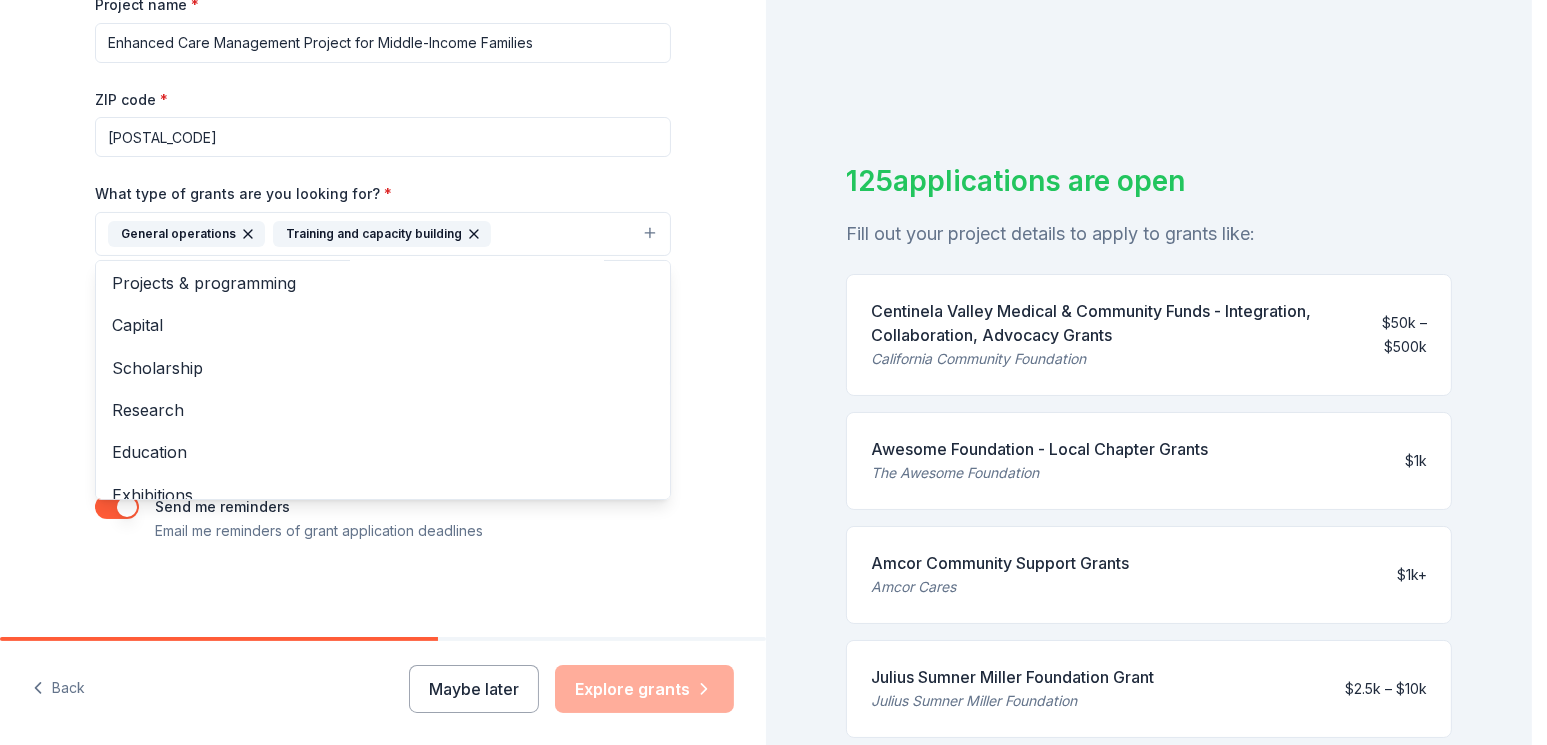 scroll, scrollTop: 0, scrollLeft: 0, axis: both 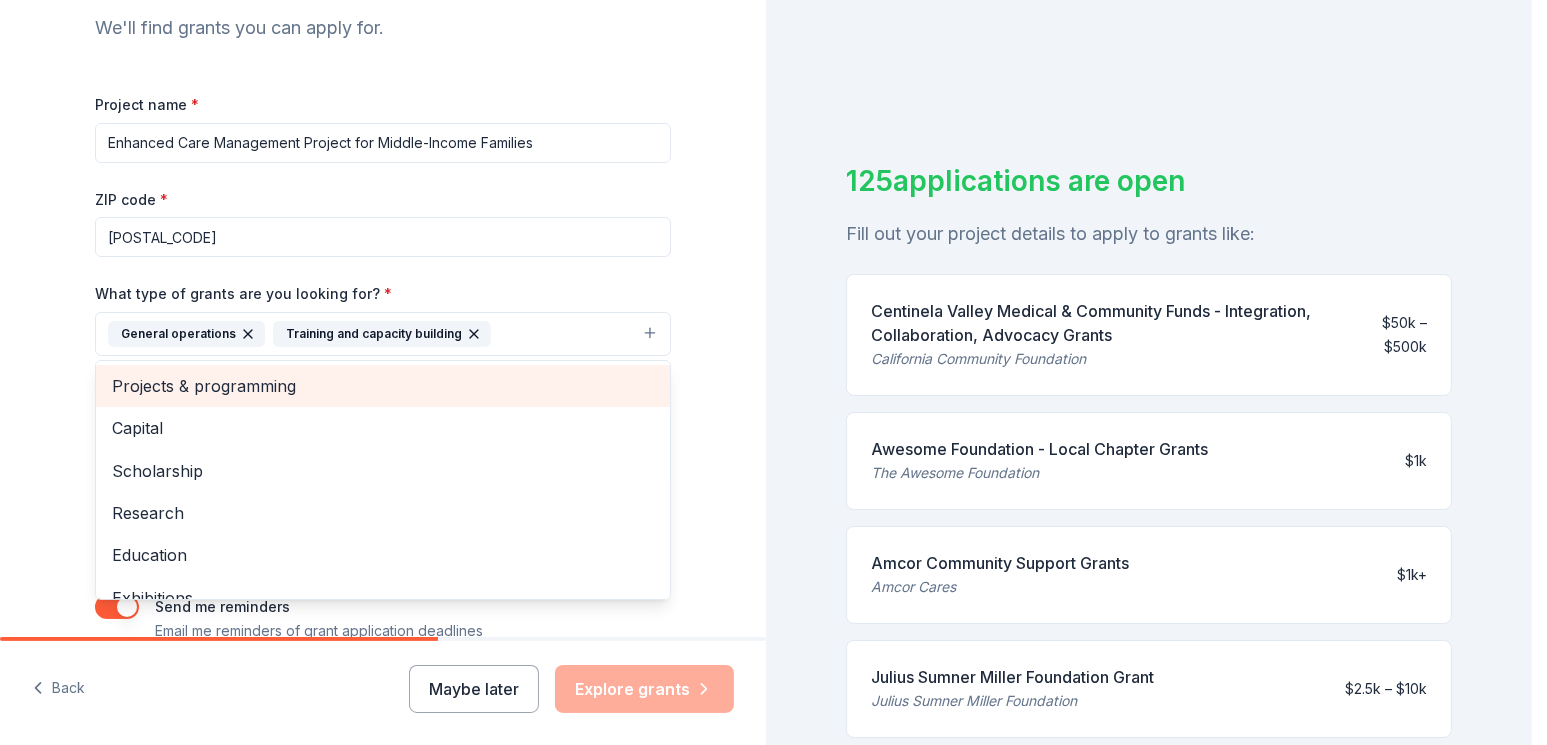 click on "Projects & programming" at bounding box center [383, 386] 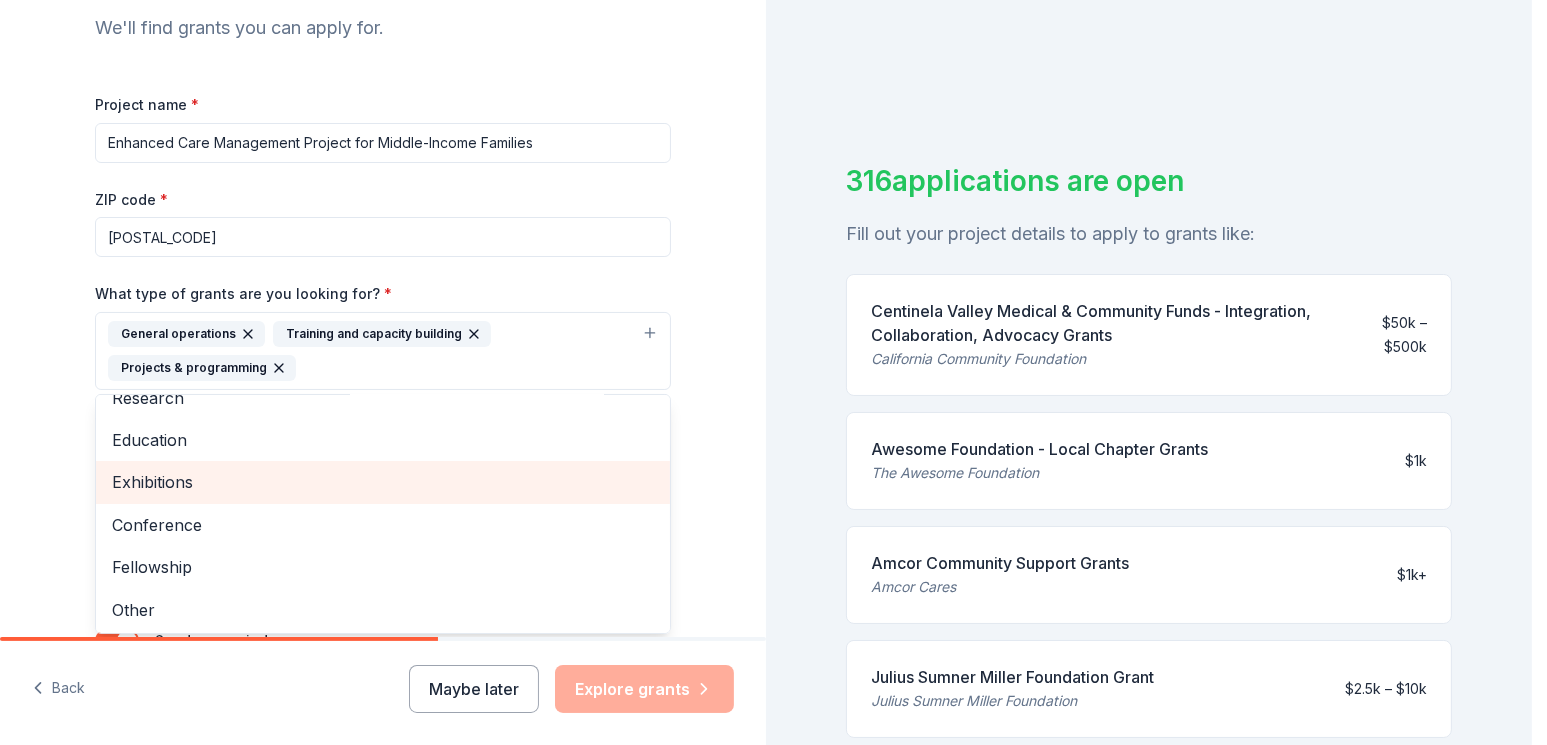 scroll, scrollTop: 108, scrollLeft: 0, axis: vertical 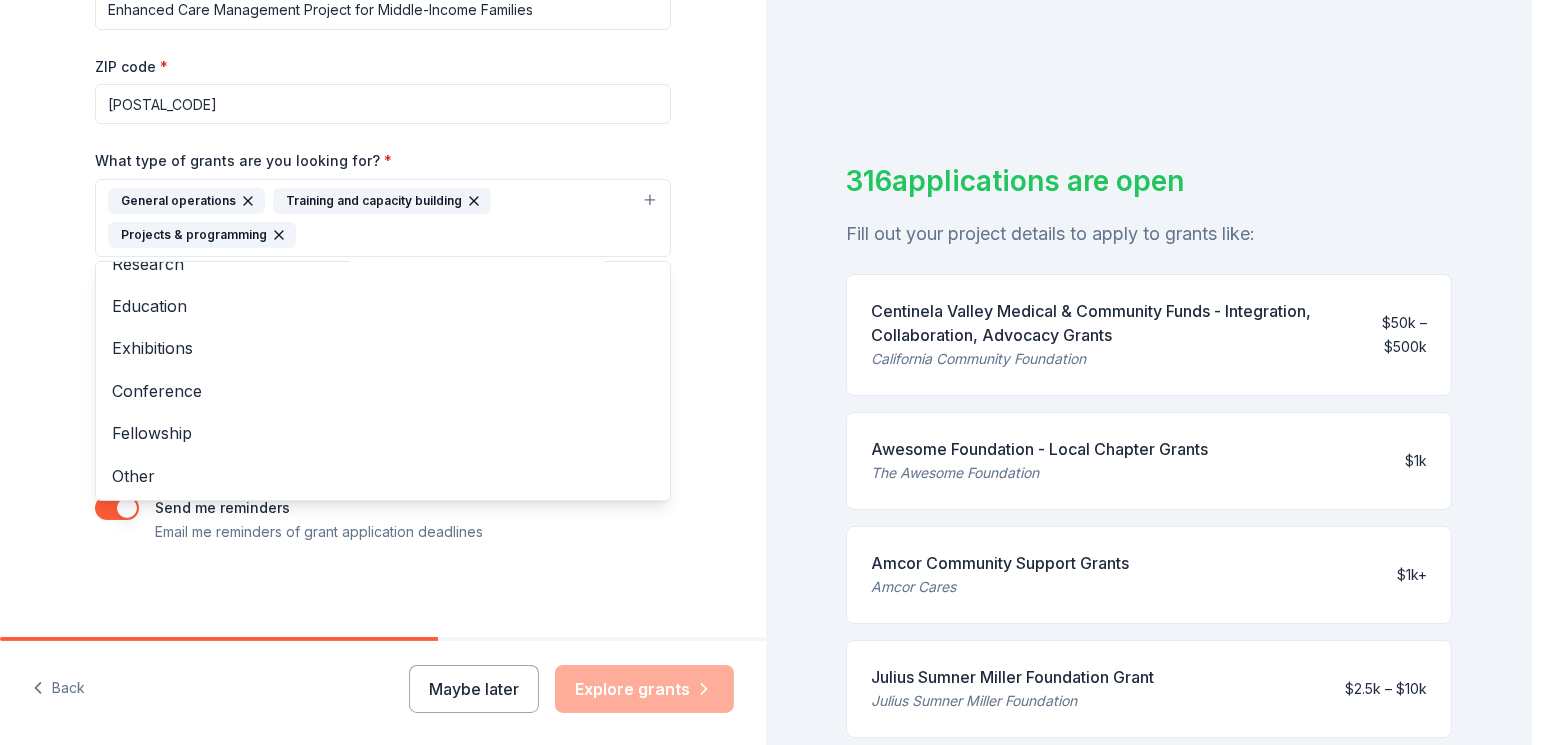 click on "Tell us about your project. We'll find grants you can apply for. Project name * Enhanced Care Management Project for Middle-Income Families ZIP code * 91321 What type of grants are you looking for? * General operations Training and capacity building Projects & programming Capital Scholarship Research Education Exhibitions Conference Fellowship Other What is your project about? * We use this to match you to relevant grant opportunities.   See examples We recommend at least 300 characters to get the best grant matches. Send me reminders Email me reminders of grant application deadlines" at bounding box center (383, 144) 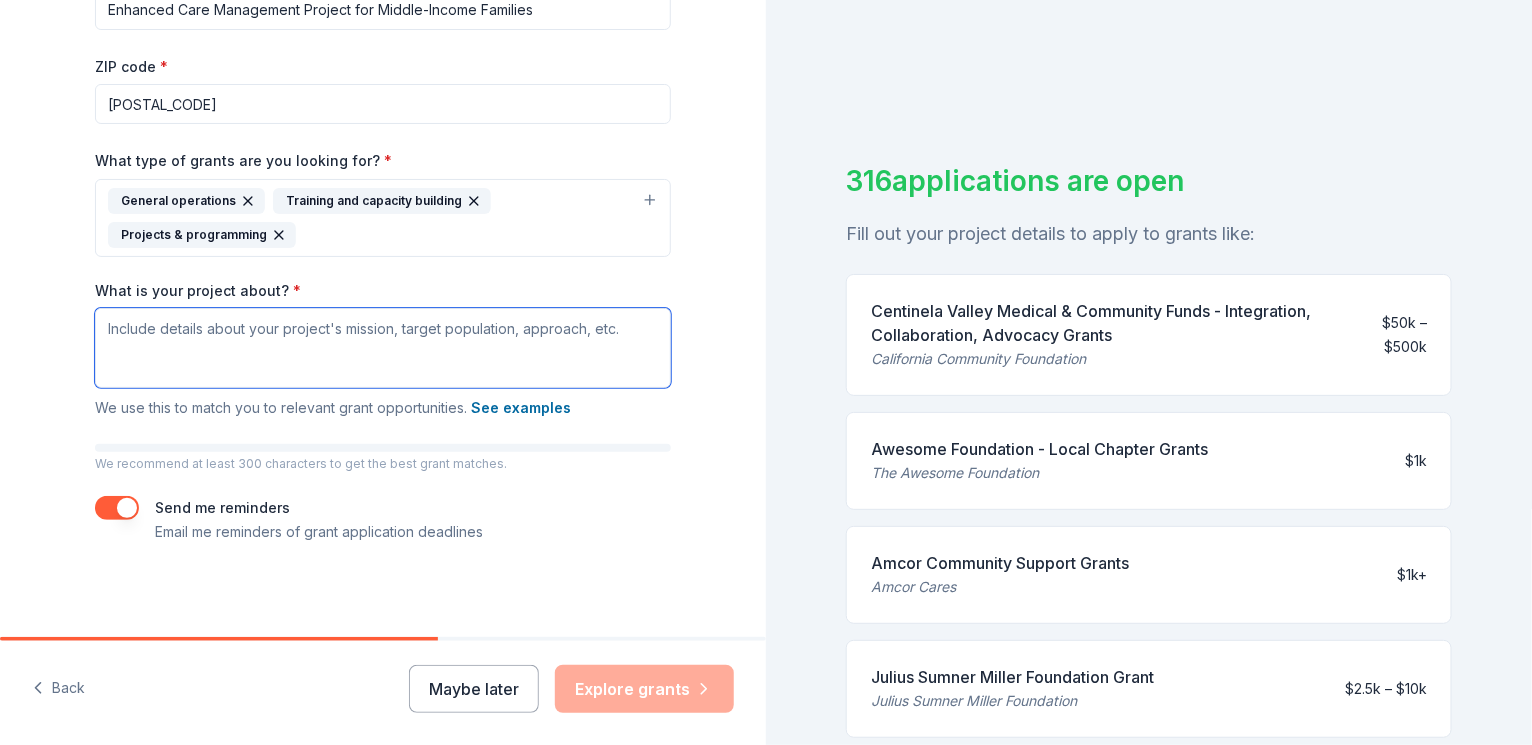 click on "What is your project about? *" at bounding box center [383, 348] 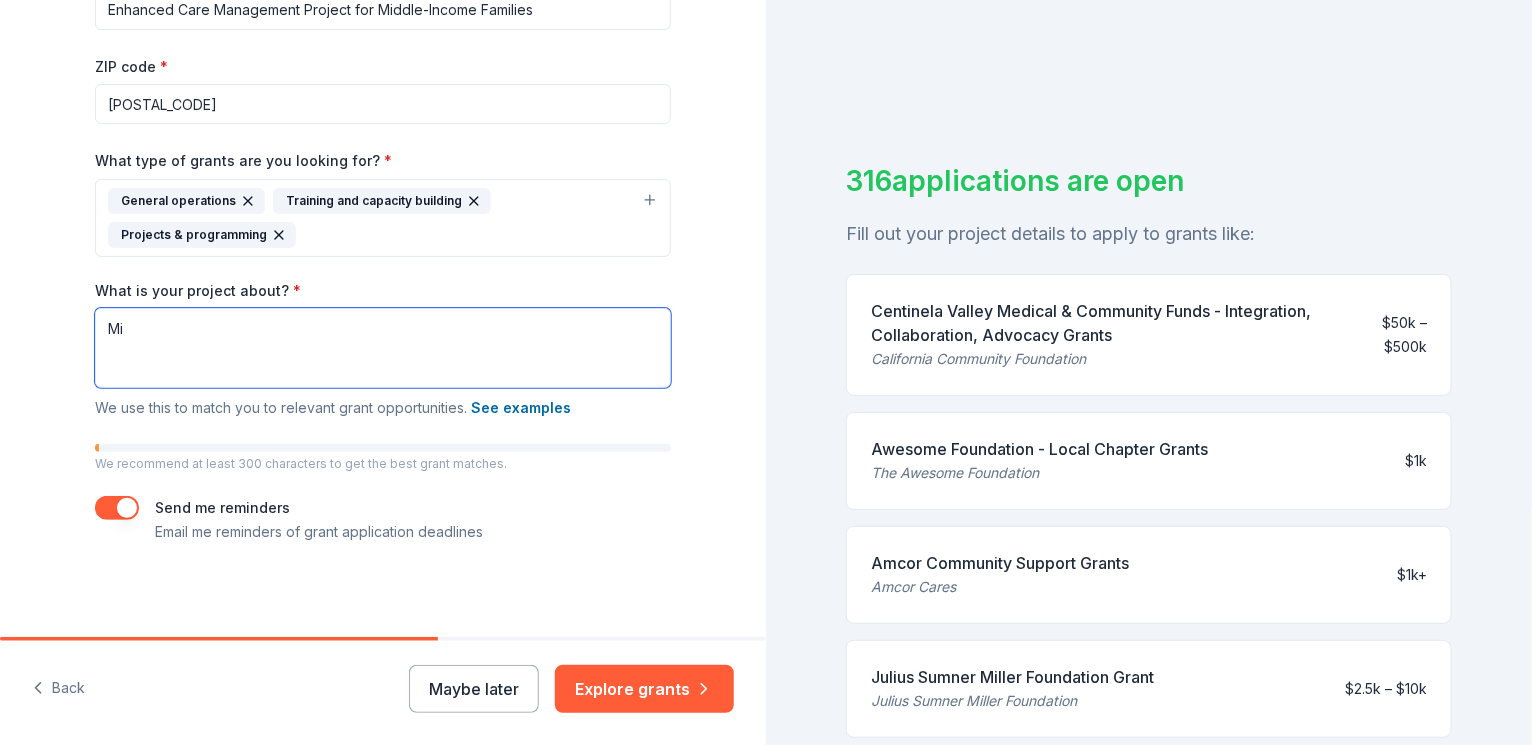 type on "M" 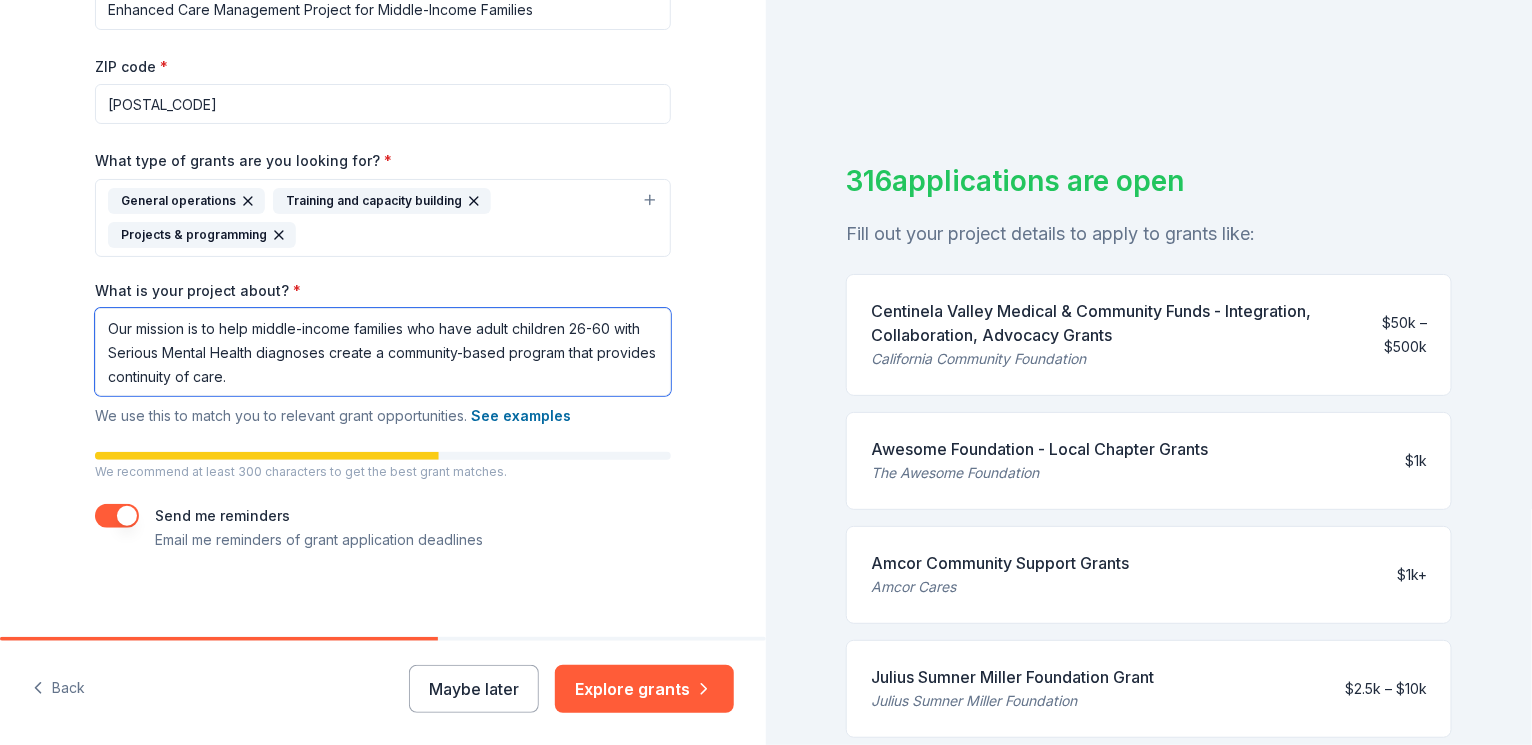 scroll, scrollTop: 1, scrollLeft: 0, axis: vertical 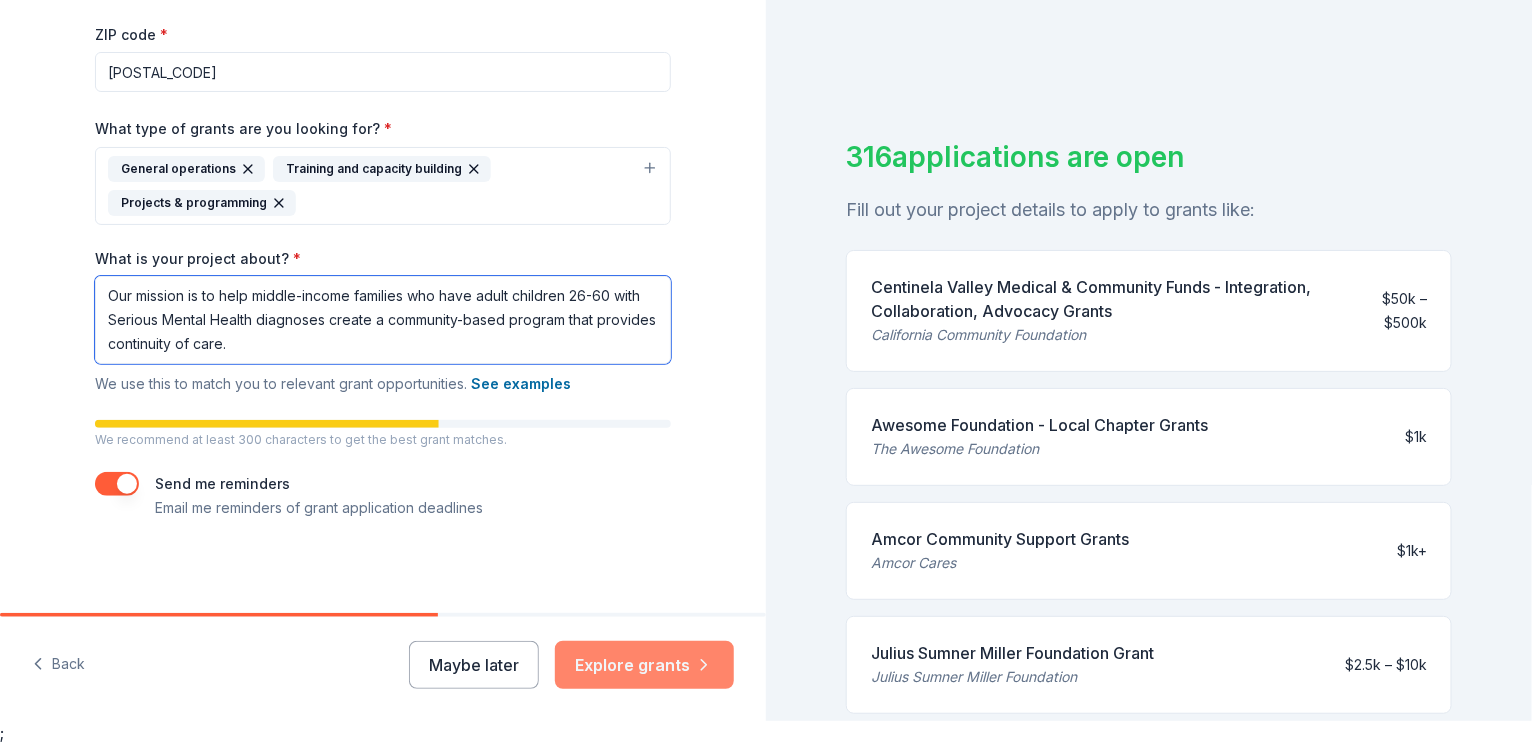 type on "Our mission is to help middle-income families who have adult children 26-60 with Serious Mental Health diagnoses create a community-based program that provides continuity of care." 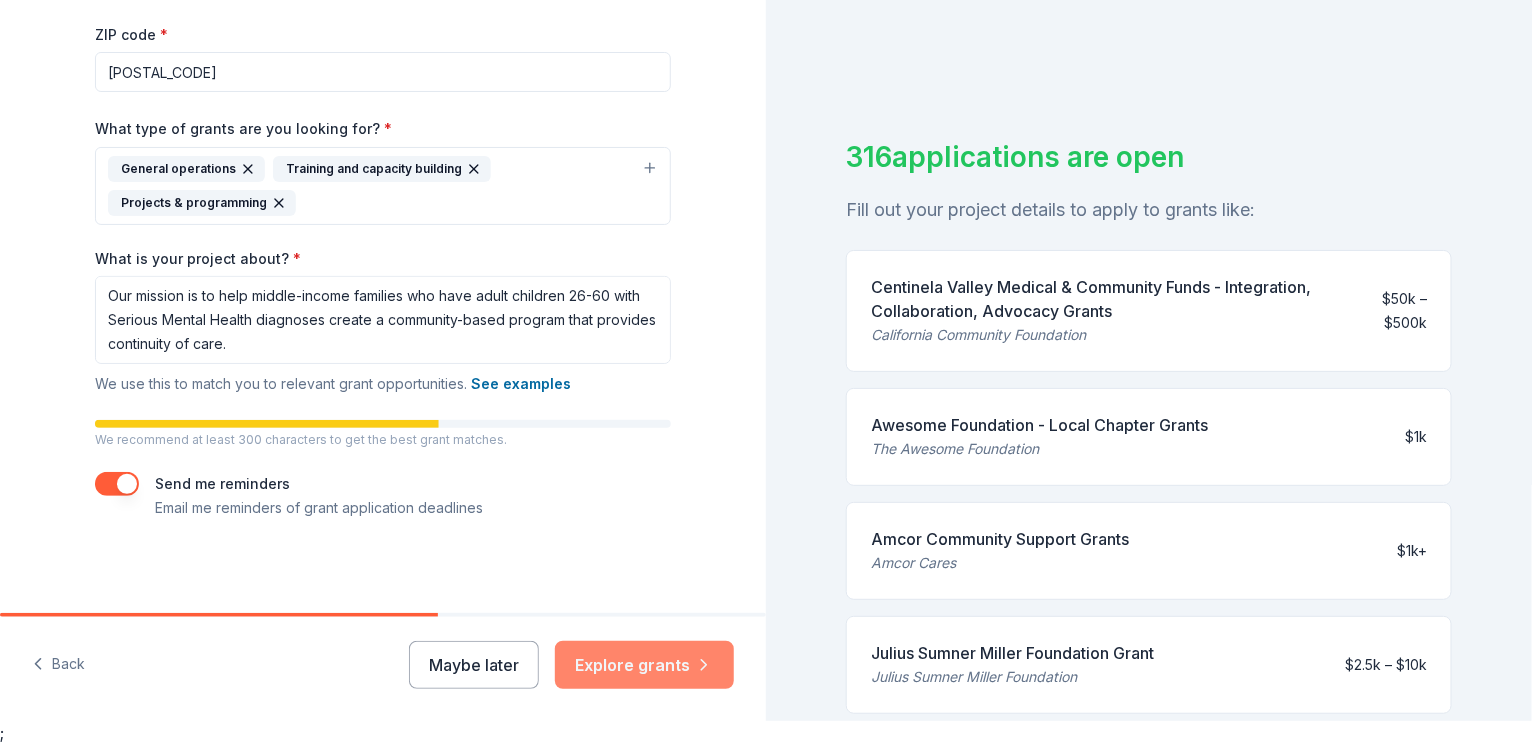 click on "Explore grants" at bounding box center (644, 665) 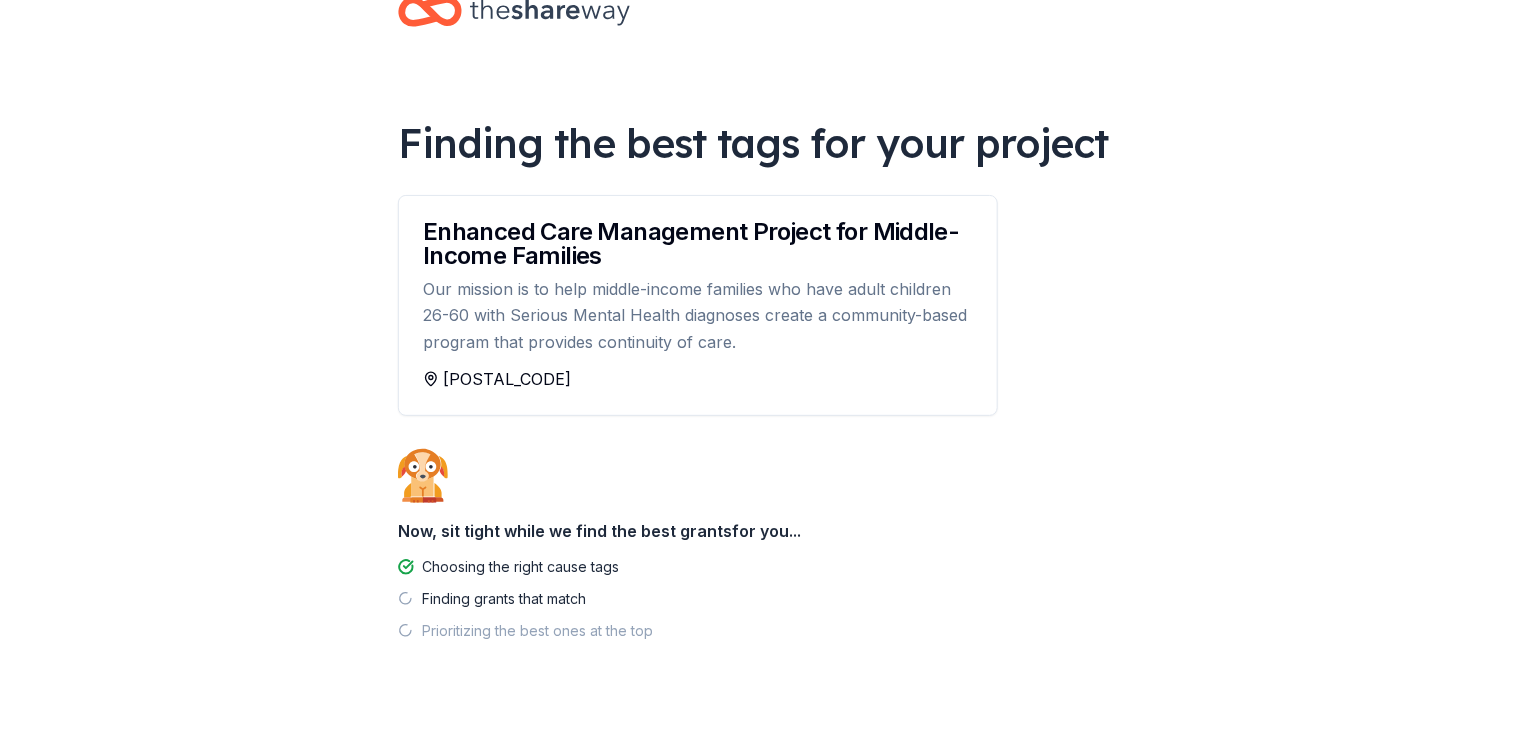 scroll, scrollTop: 81, scrollLeft: 0, axis: vertical 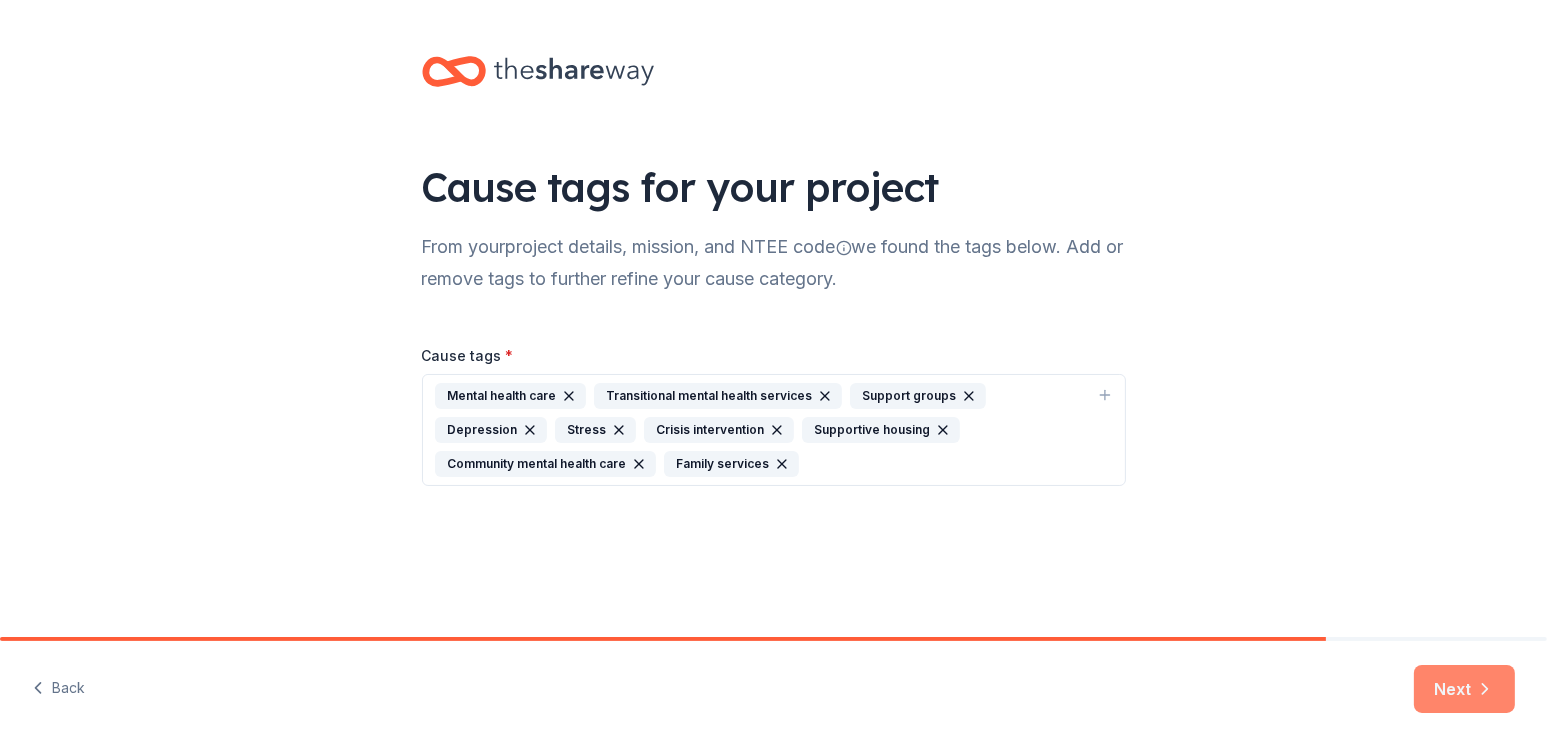click on "Next" at bounding box center [1464, 689] 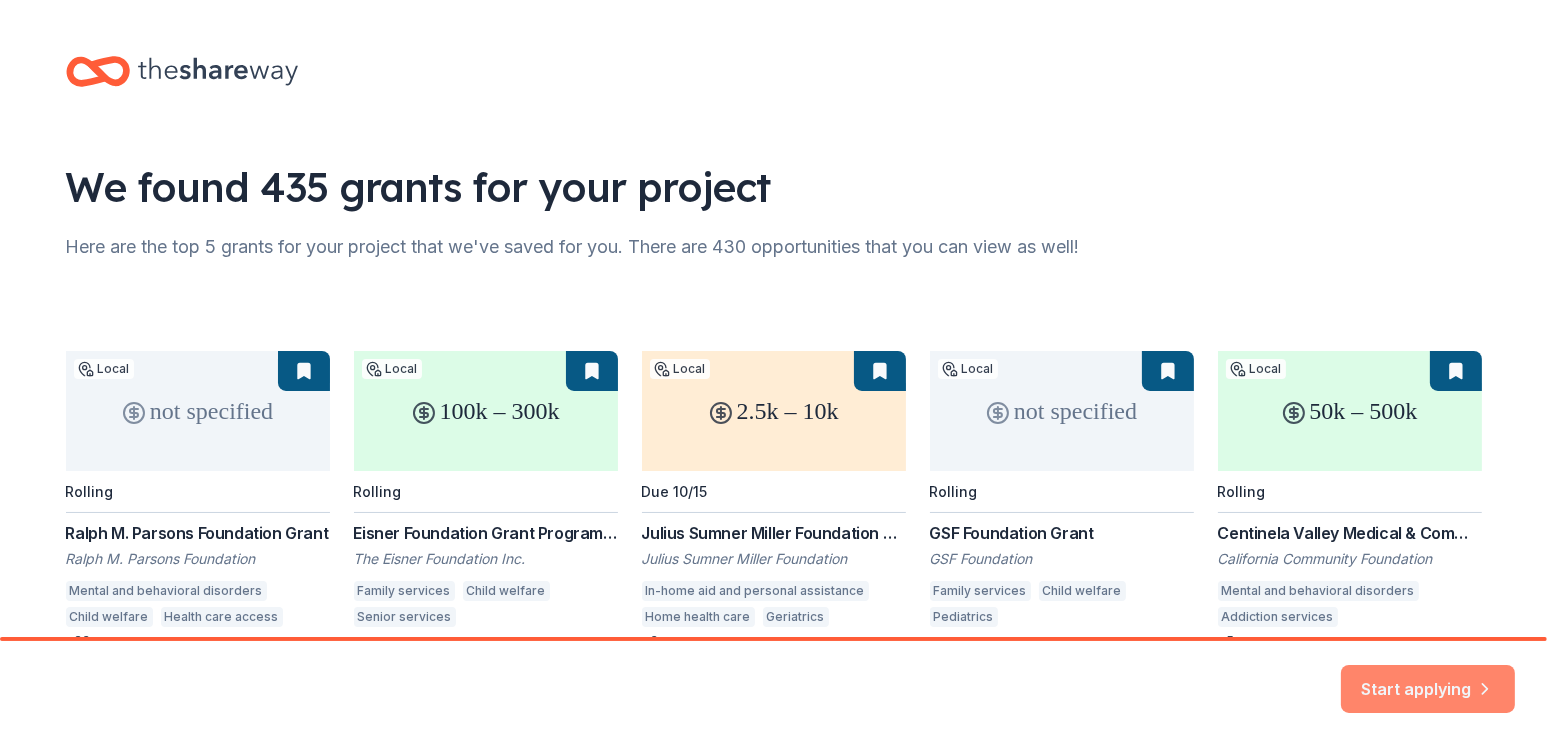 click on "Start applying" at bounding box center [1428, 677] 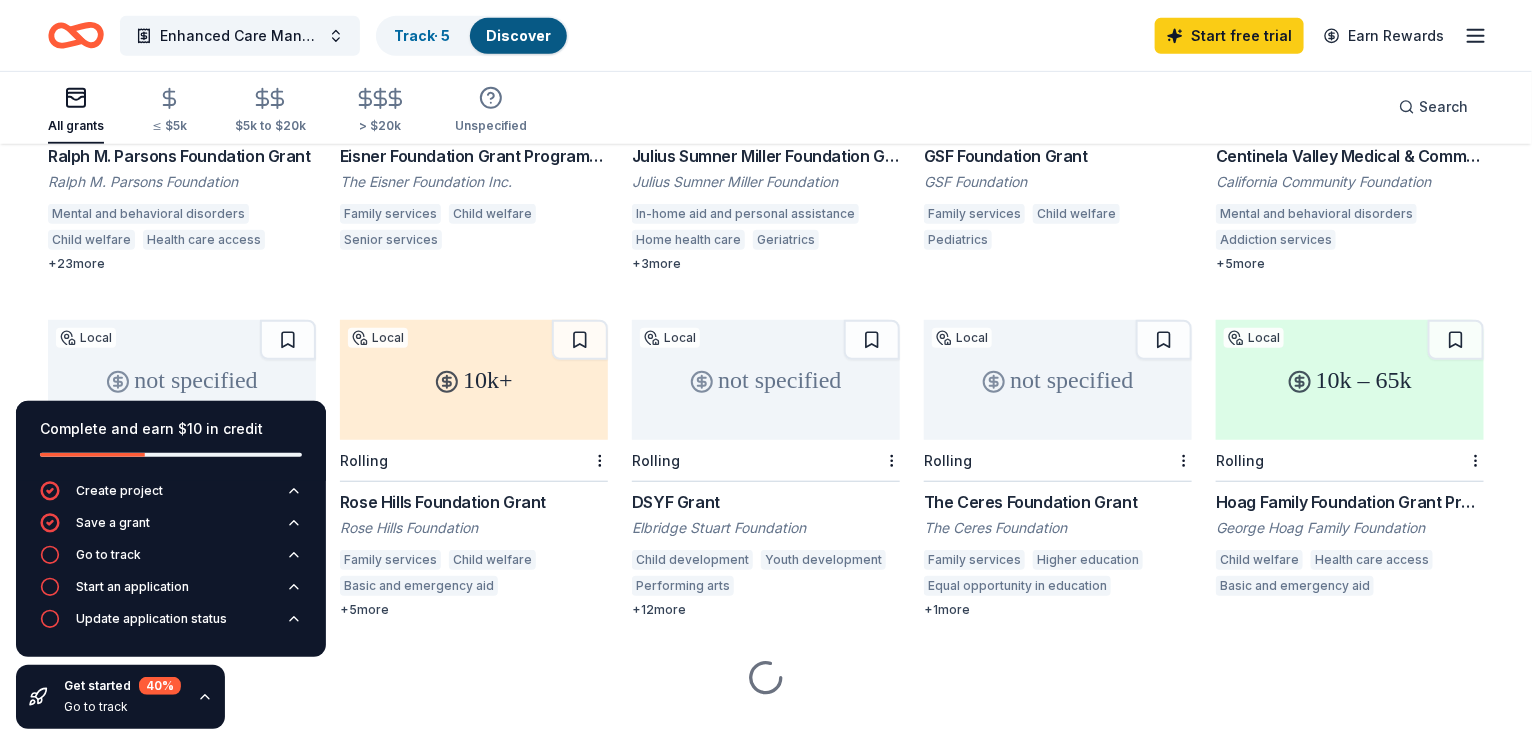 scroll, scrollTop: 394, scrollLeft: 0, axis: vertical 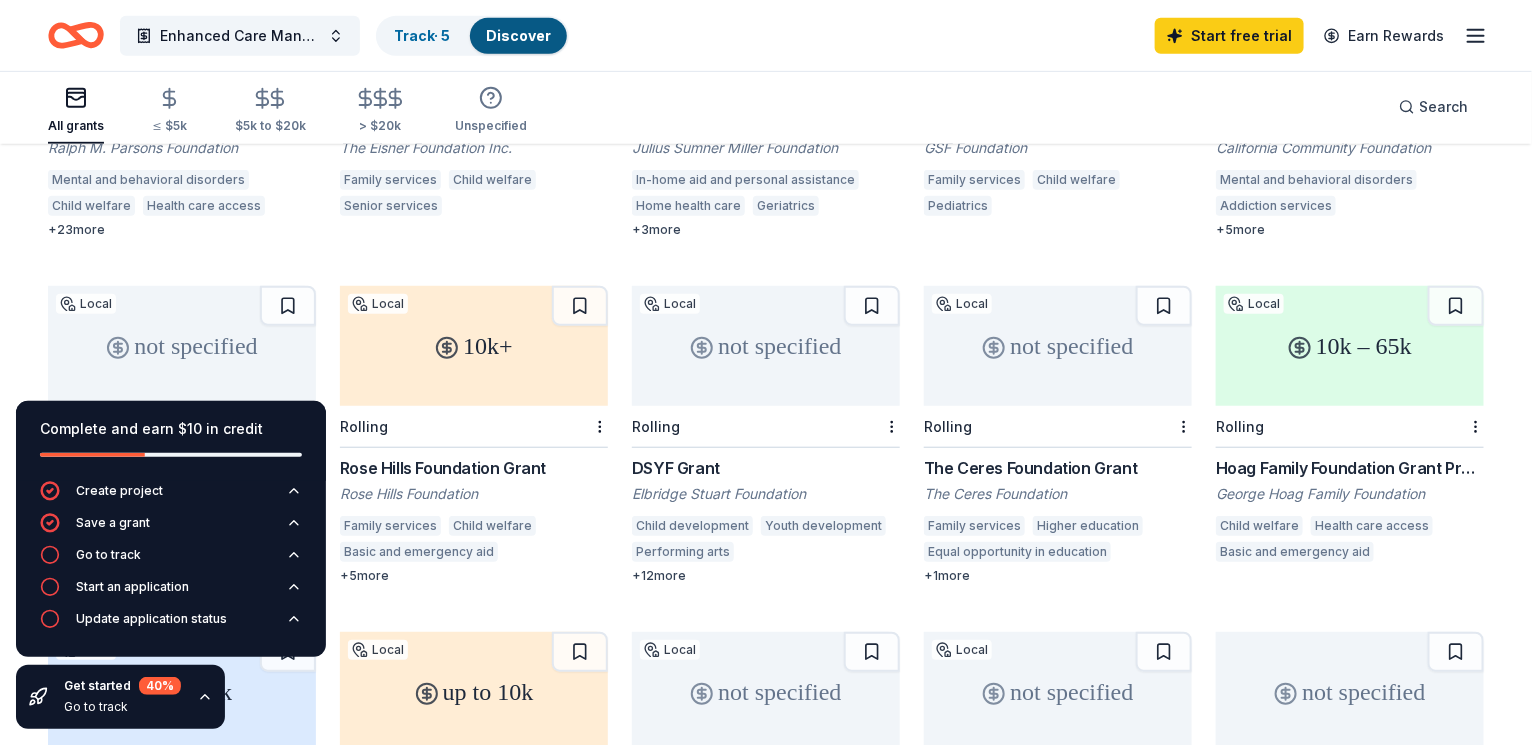 click on "Hoag Family Foundation Grant Program" at bounding box center [1350, 468] 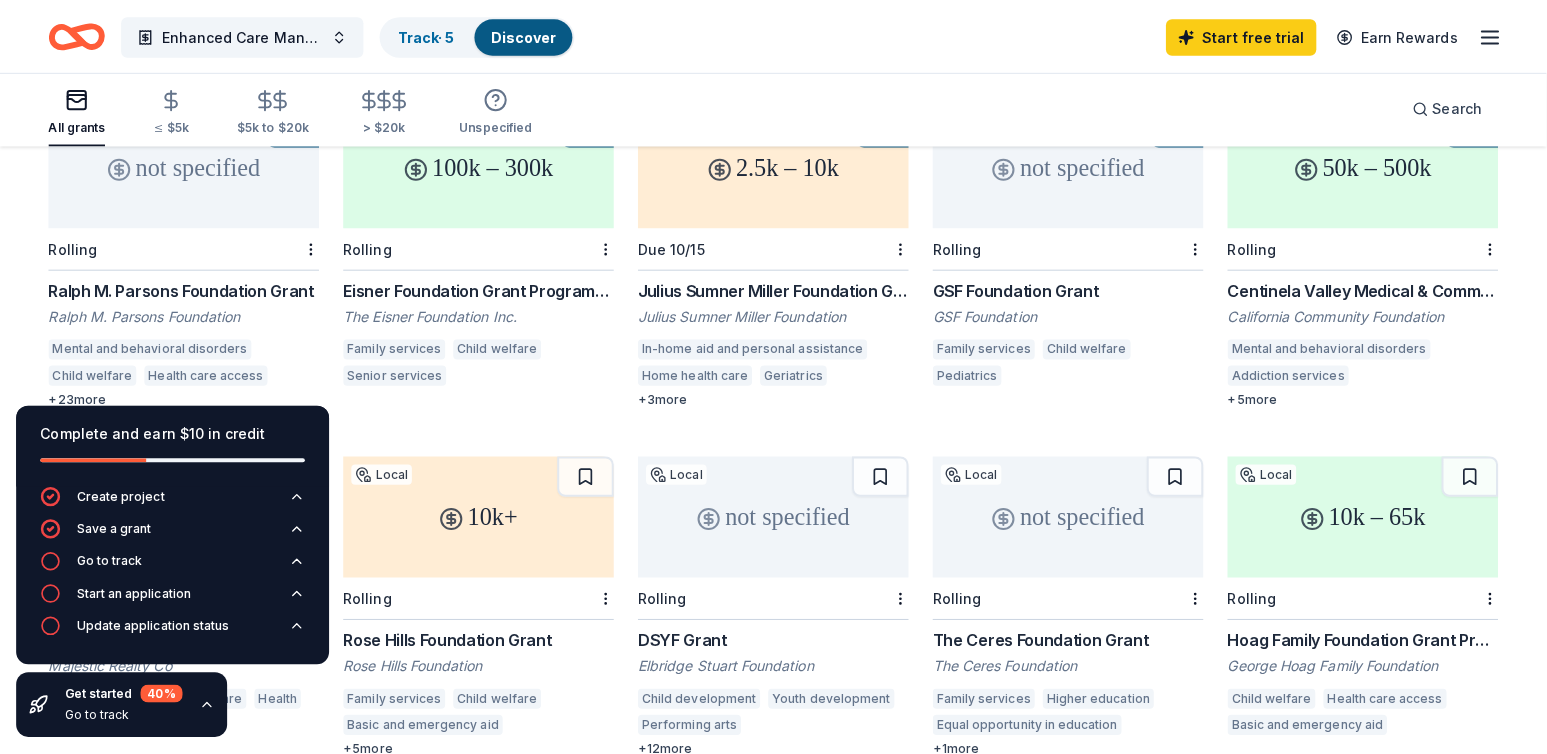 scroll, scrollTop: 194, scrollLeft: 0, axis: vertical 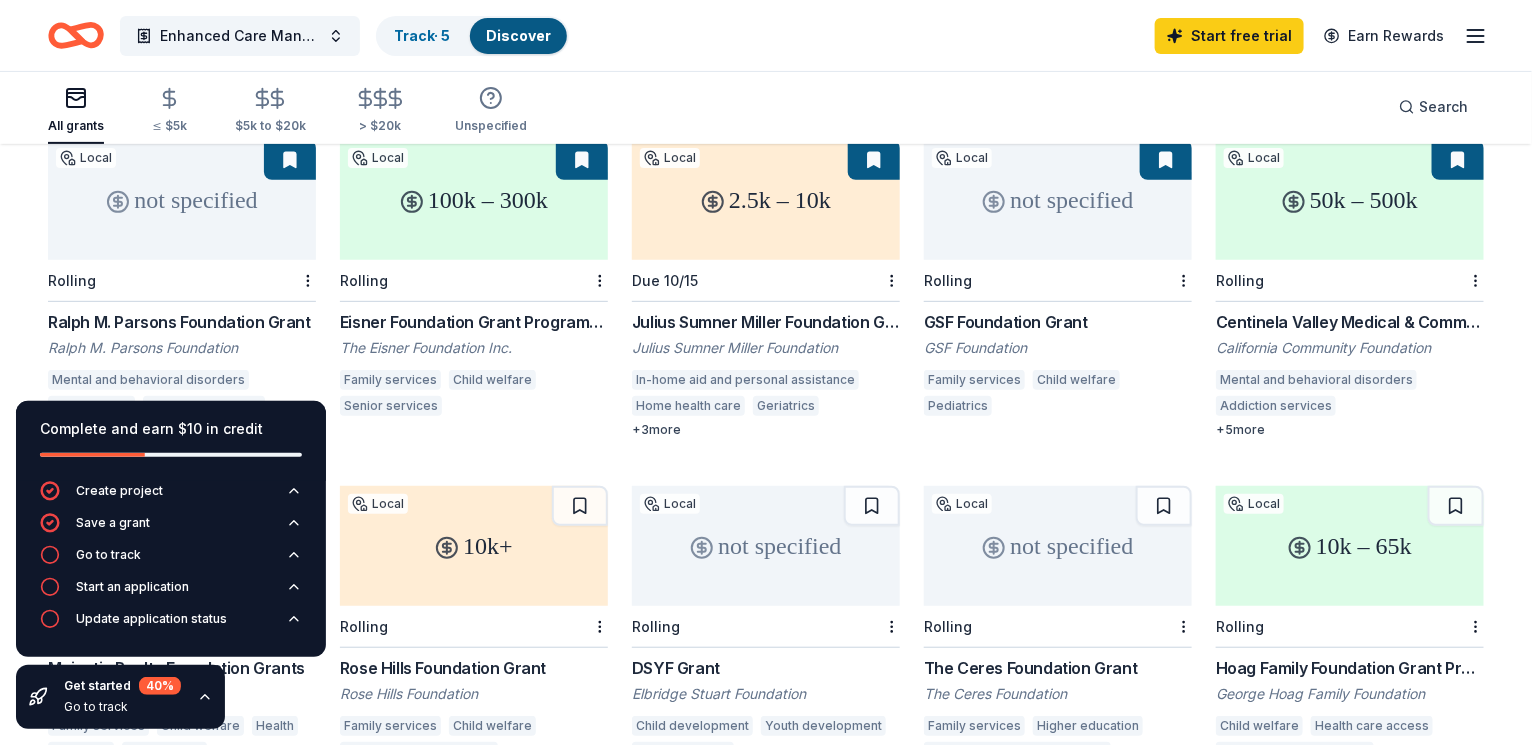 click on "Centinela Valley Medical & Community Funds - Integration, Collaboration, Advocacy Grants" at bounding box center [1350, 322] 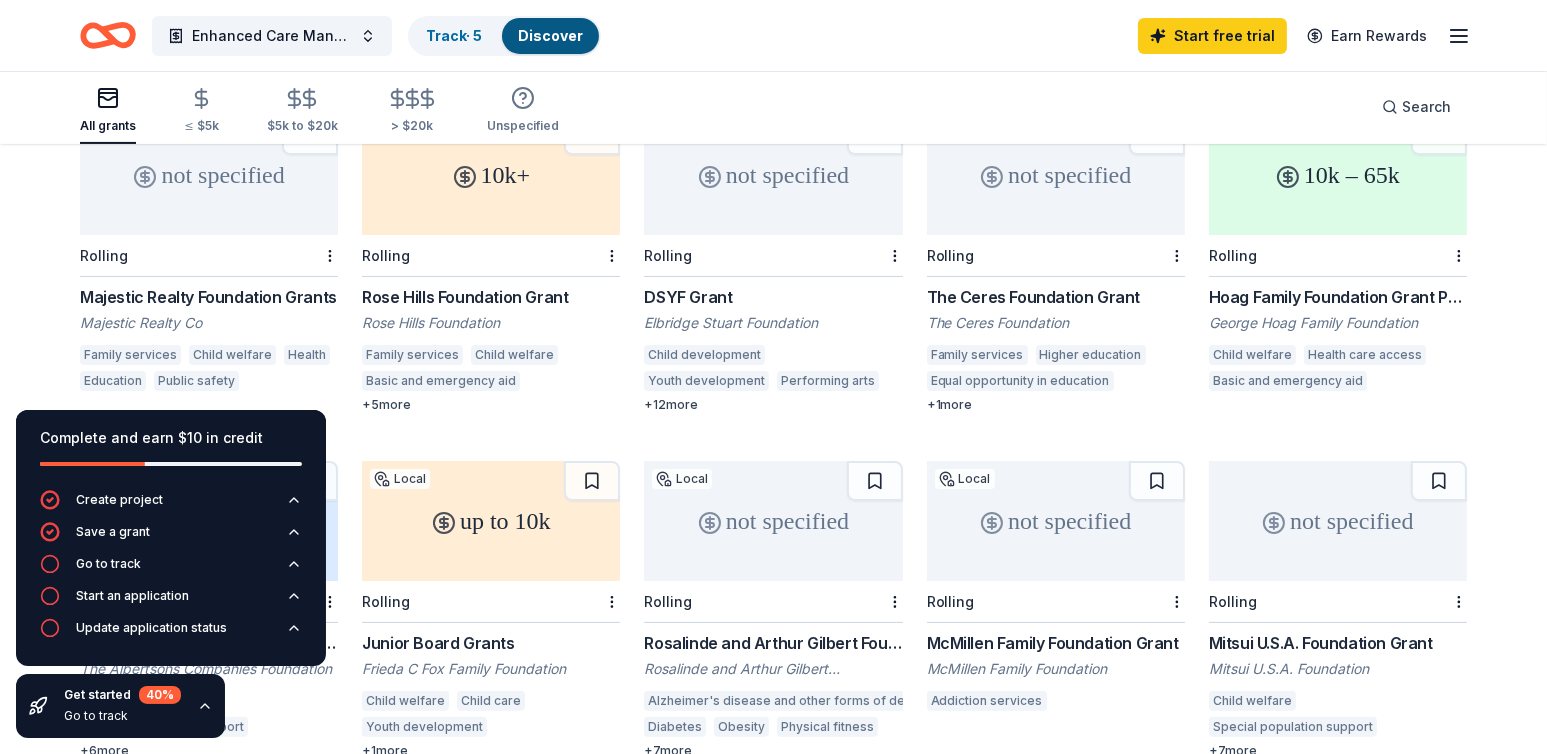 scroll, scrollTop: 600, scrollLeft: 0, axis: vertical 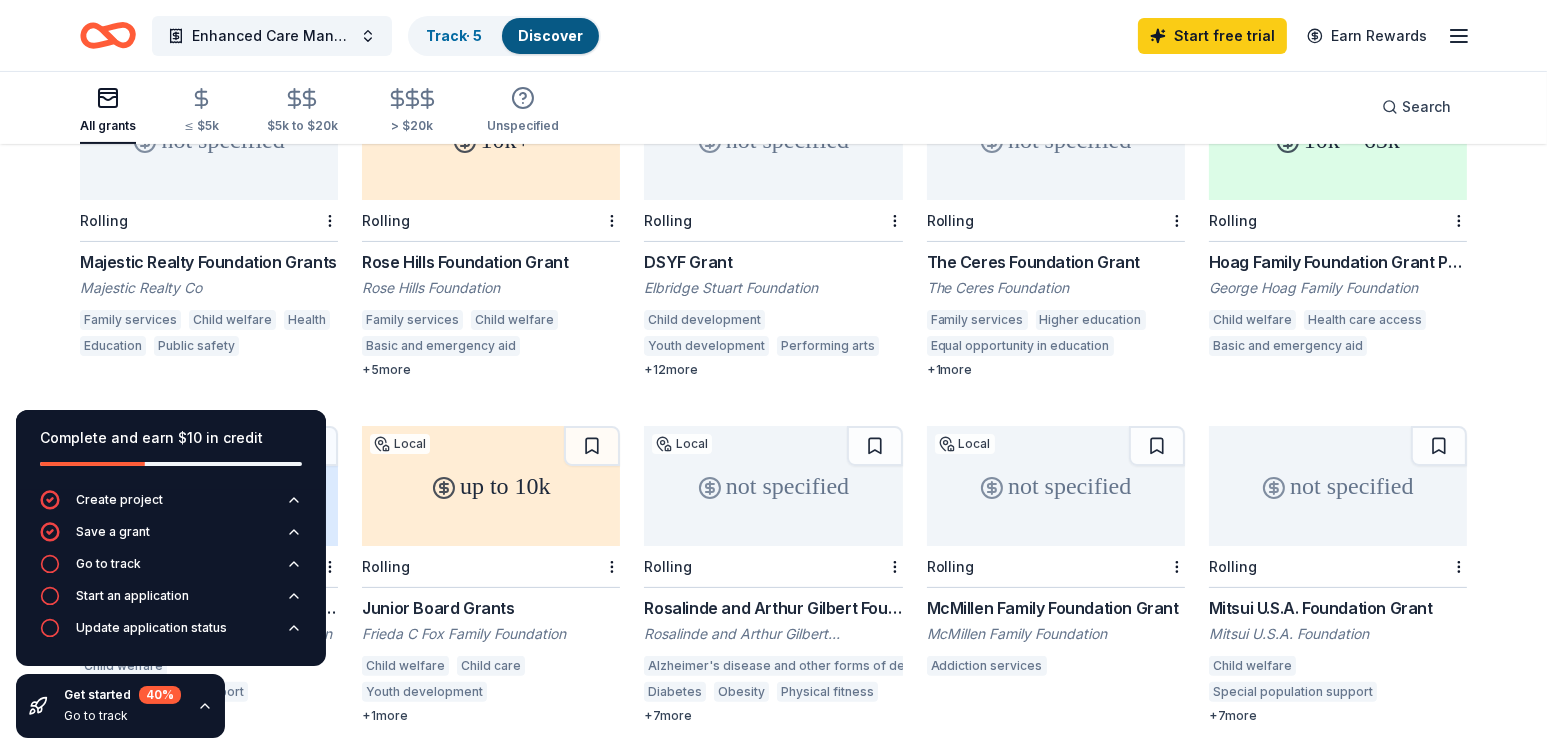 click on "Majestic Realty Foundation Grants" at bounding box center [209, 262] 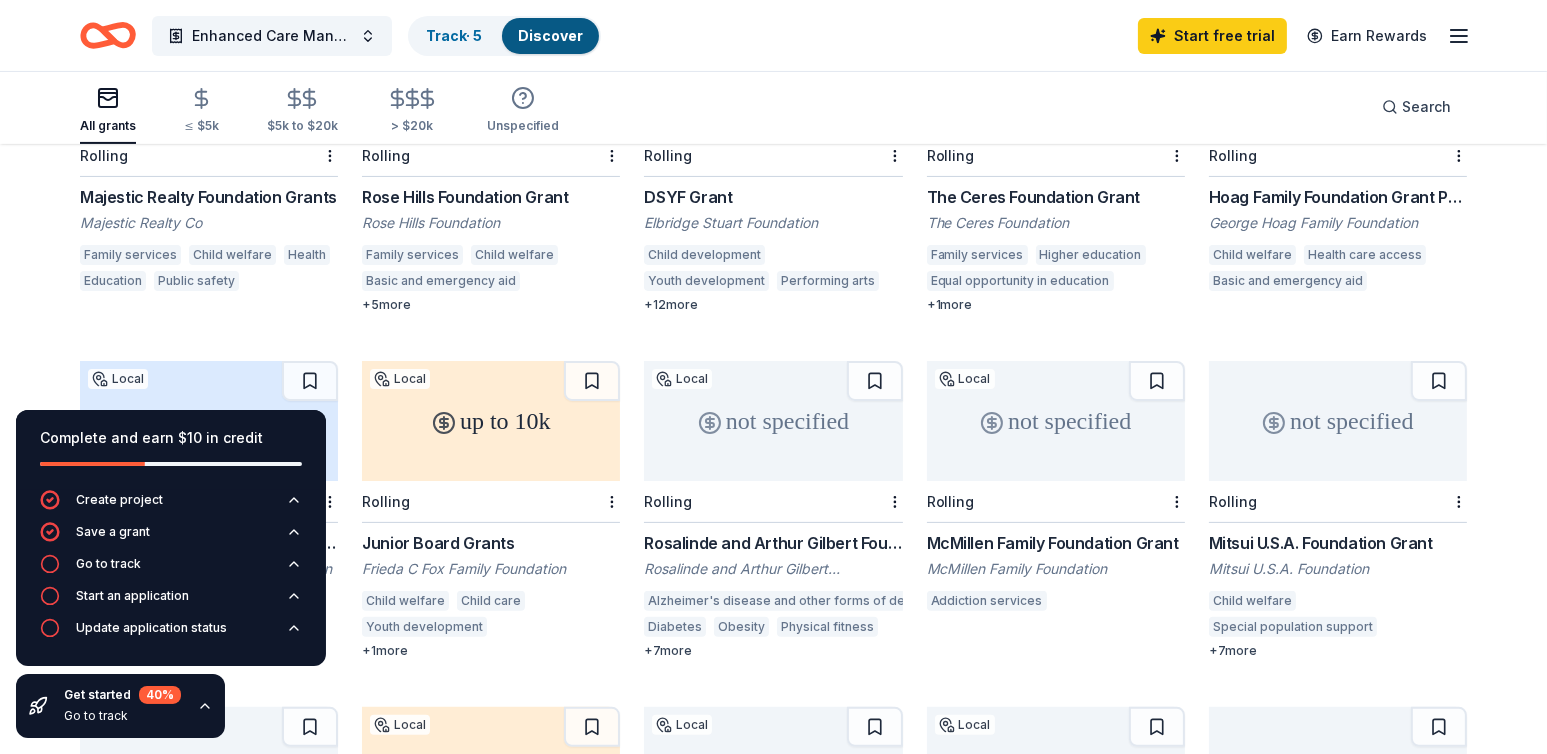 scroll, scrollTop: 700, scrollLeft: 0, axis: vertical 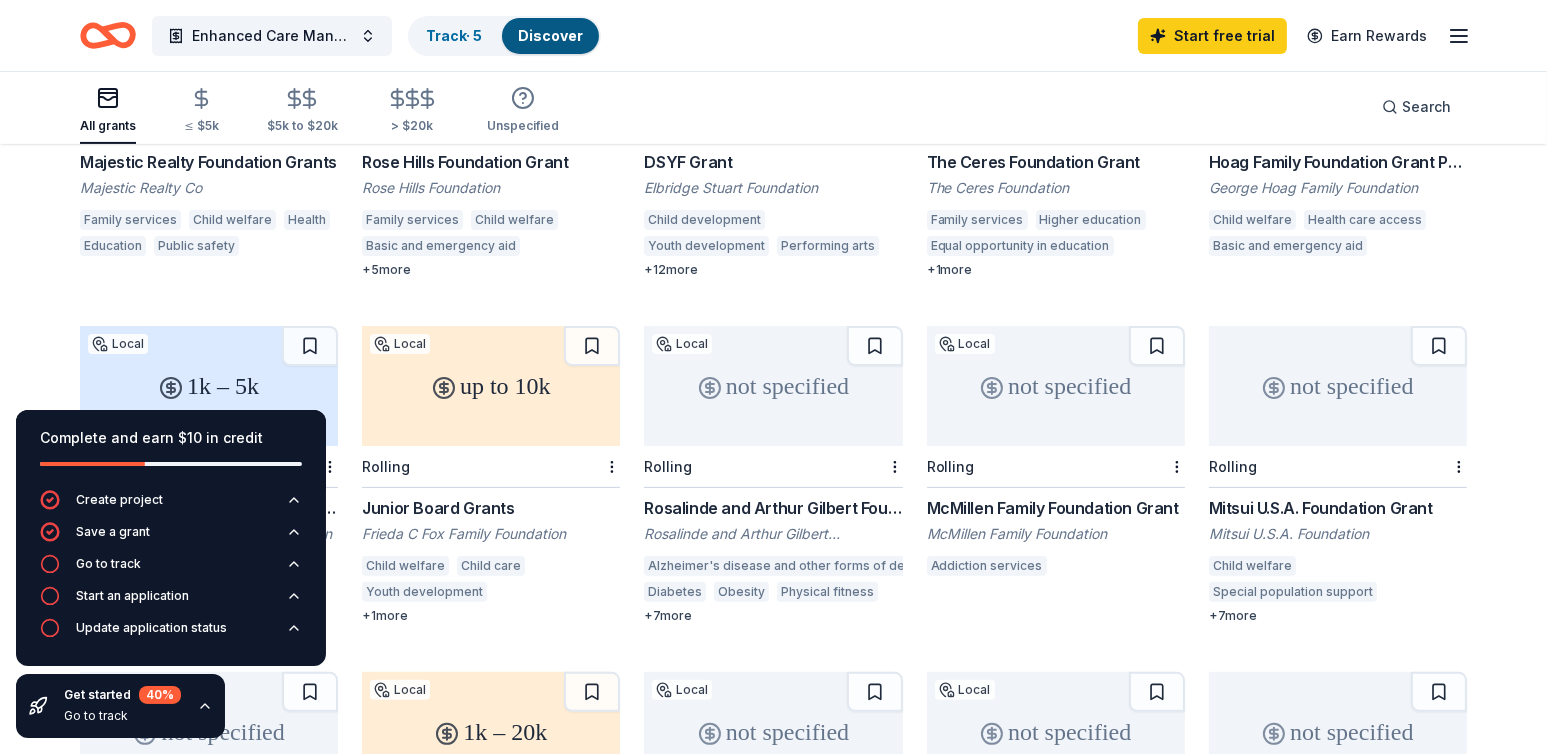 click on "McMillen Family Foundation Grant" at bounding box center [1056, 508] 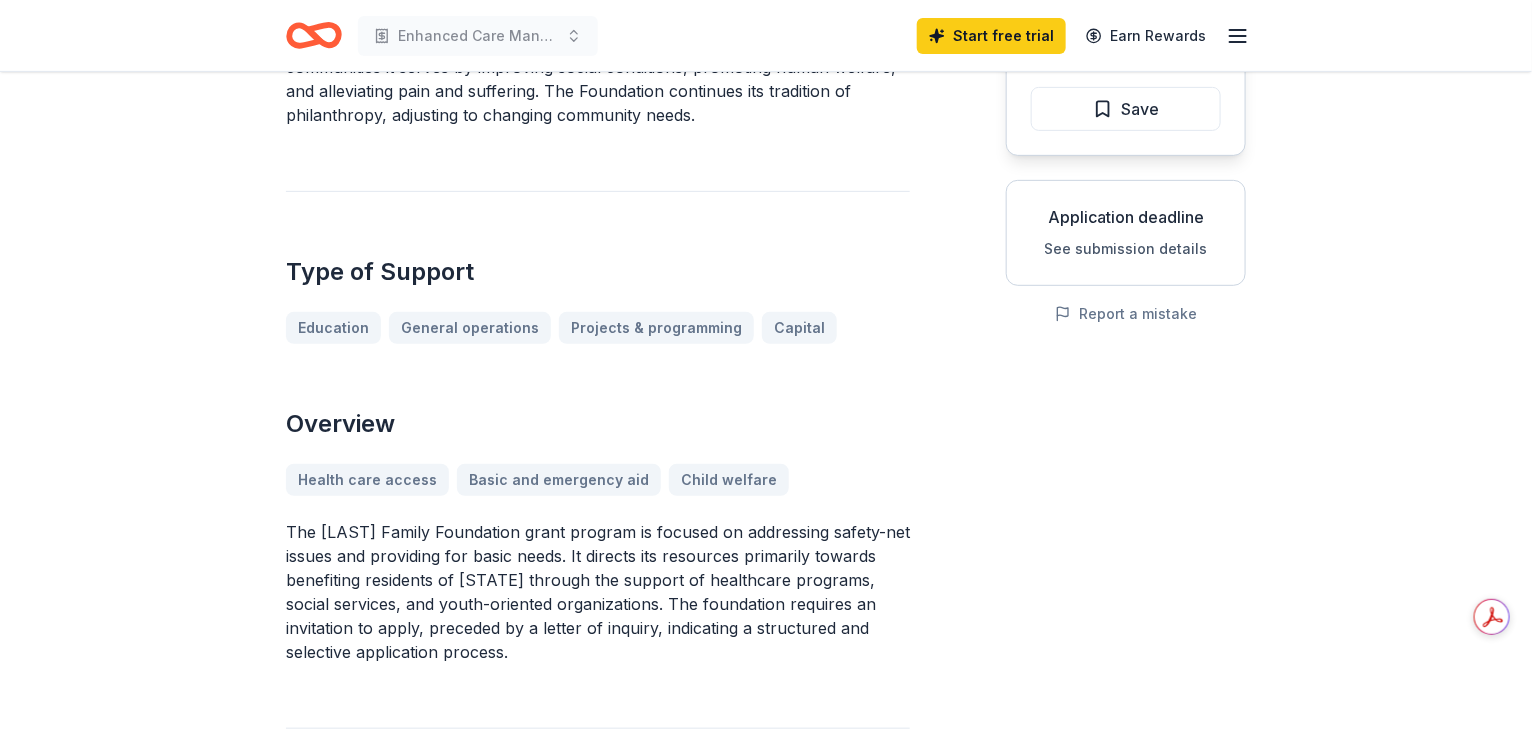 scroll, scrollTop: 0, scrollLeft: 0, axis: both 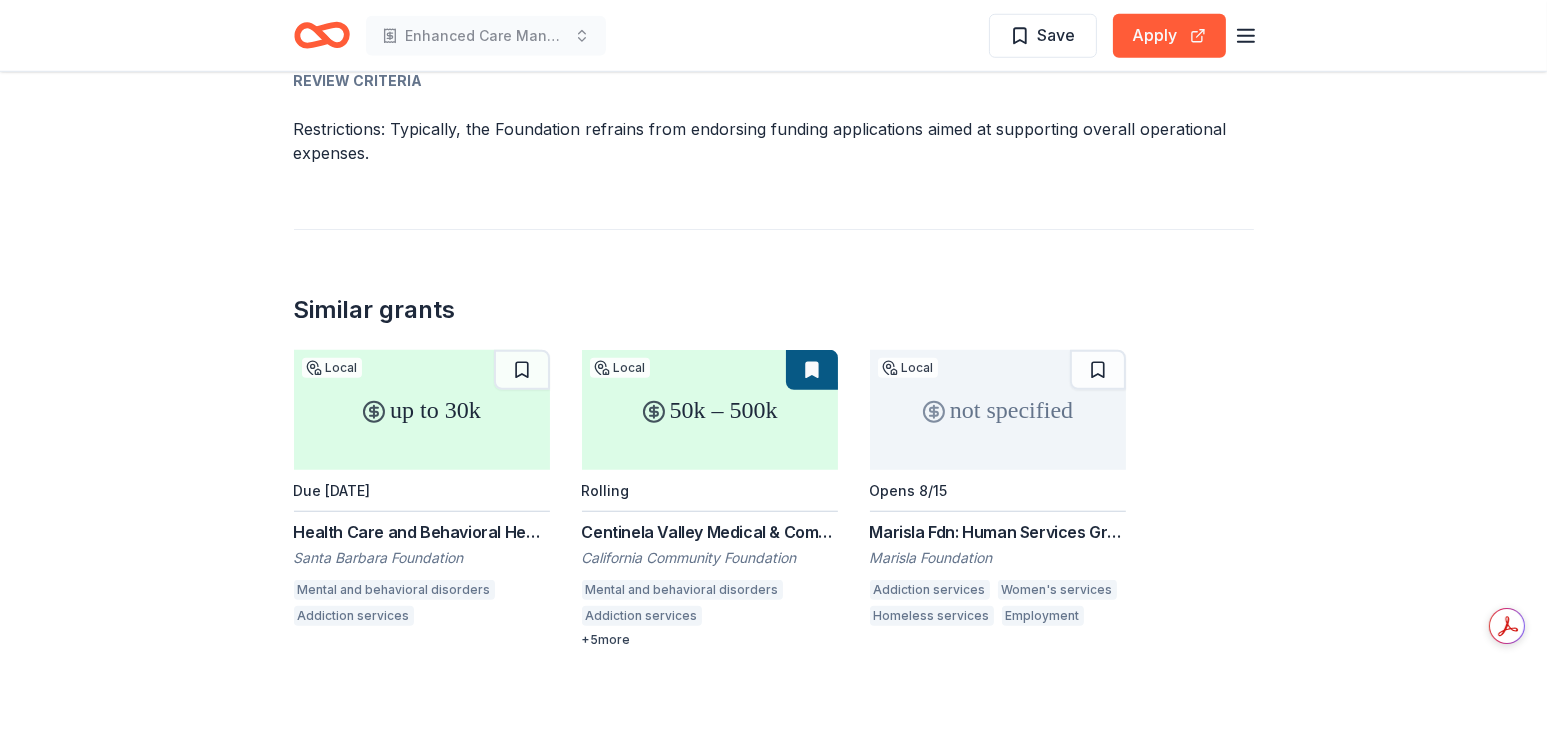 click on "Marisla Fdn: Human Services Grant" at bounding box center (998, 532) 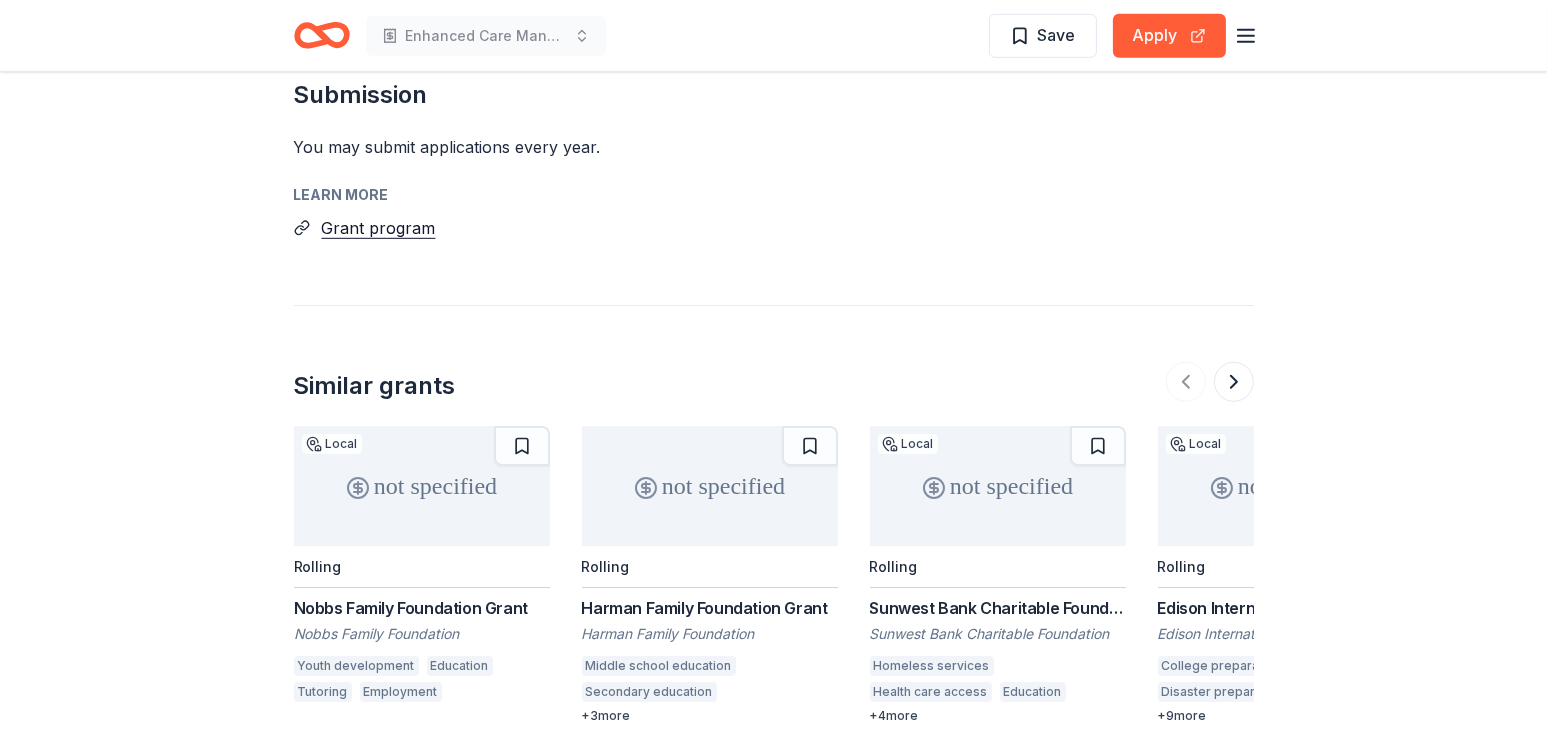 scroll, scrollTop: 1700, scrollLeft: 0, axis: vertical 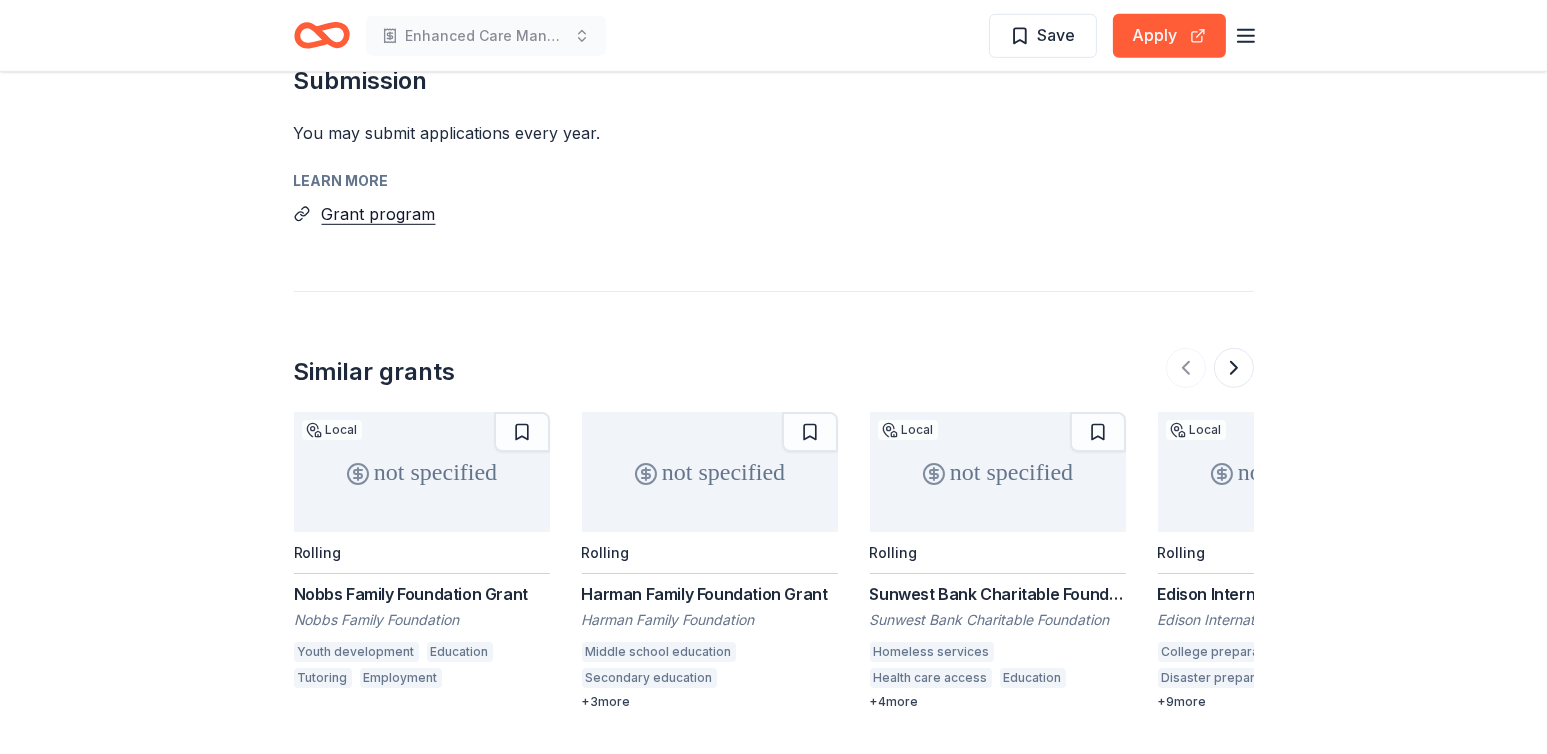click on "Sunwest Bank Charitable Foundation Grant" at bounding box center (998, 594) 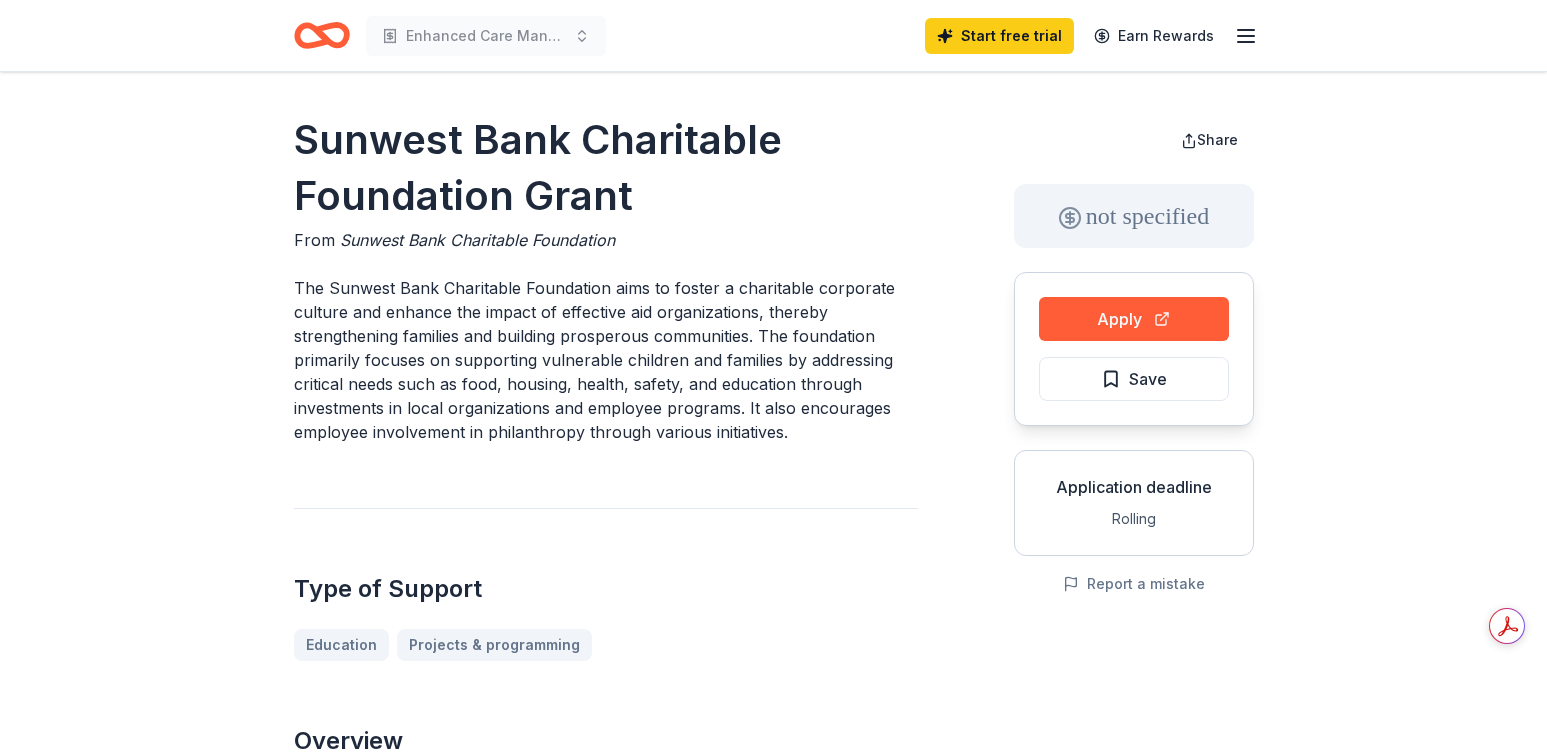 scroll, scrollTop: 0, scrollLeft: 0, axis: both 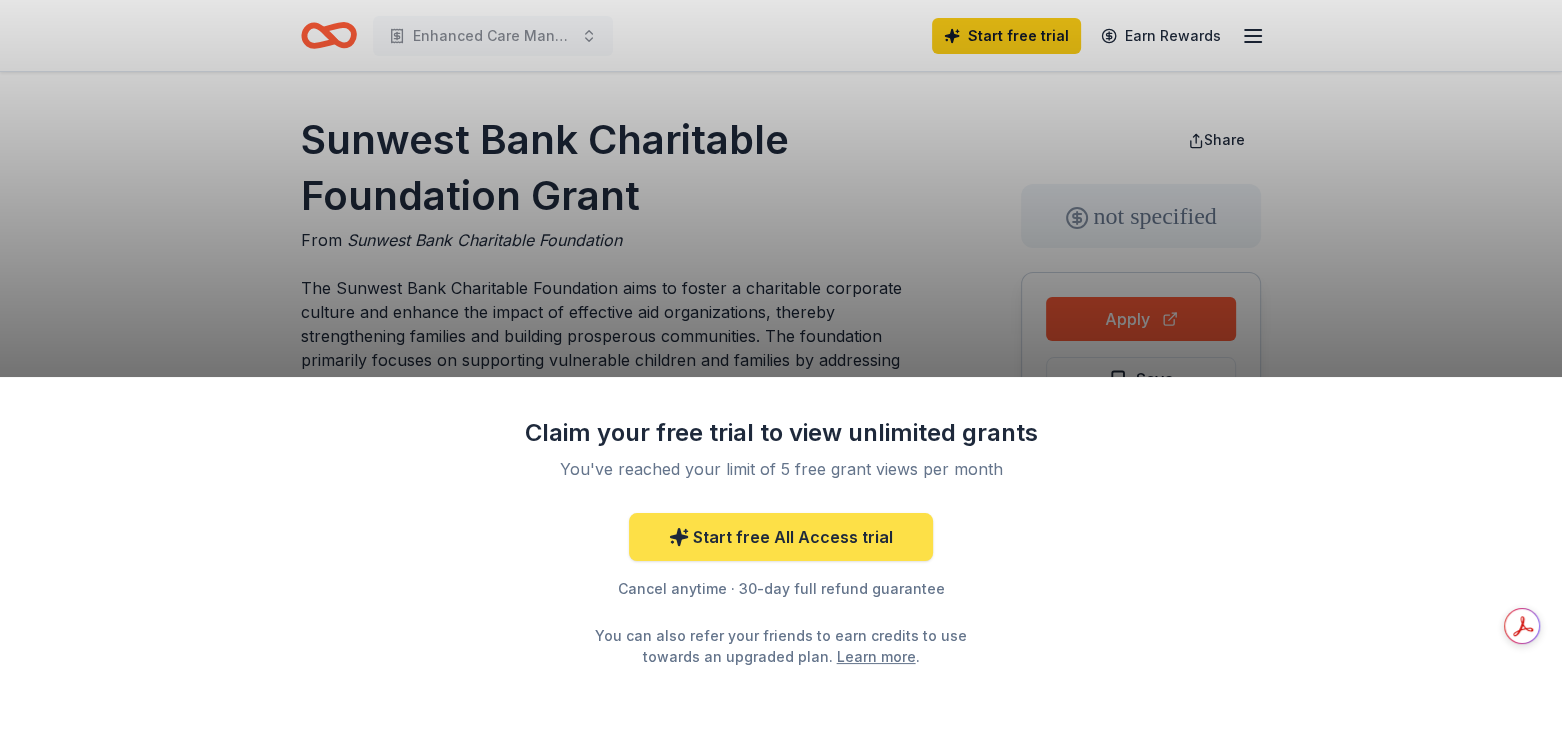 click on "Start free All Access trial" at bounding box center (781, 537) 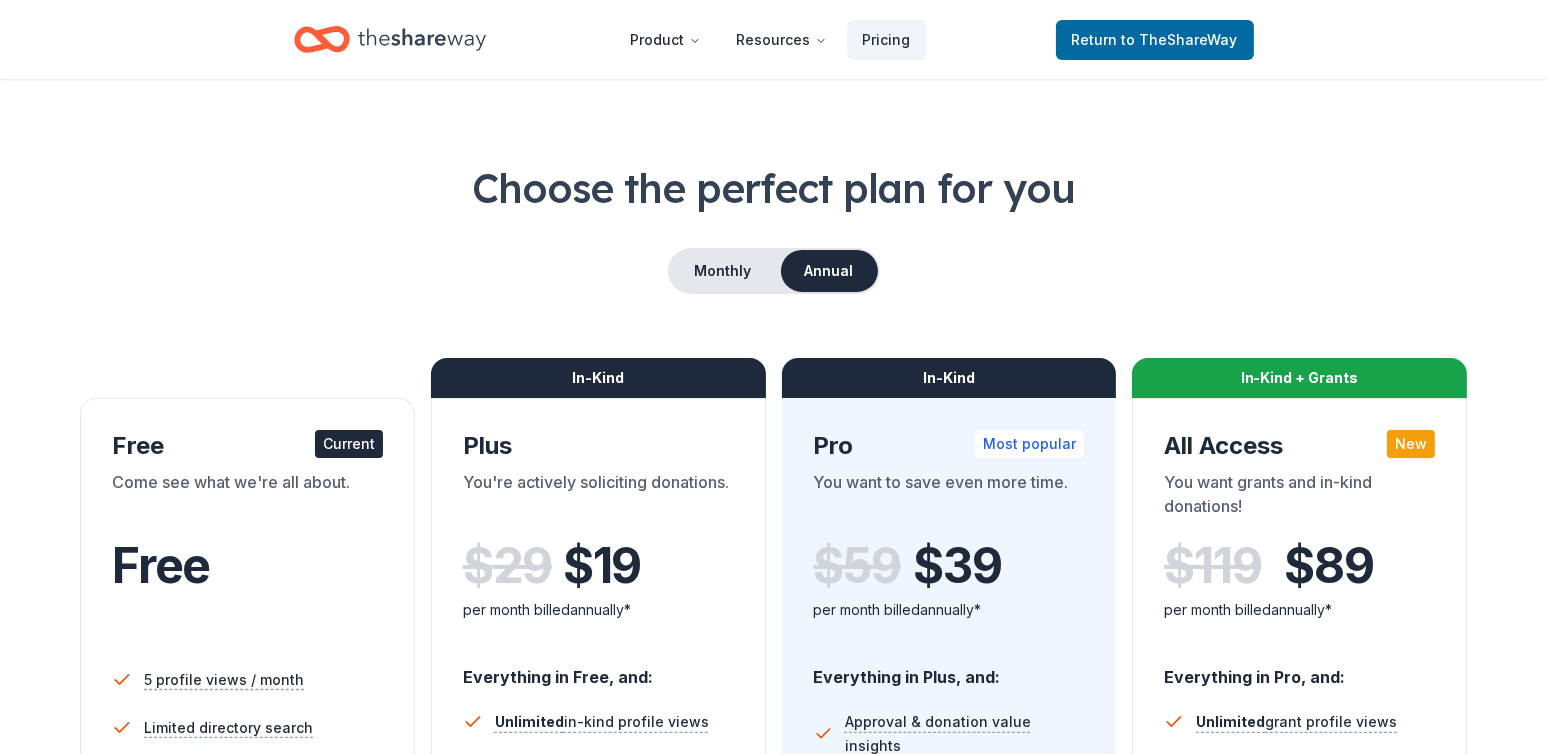 scroll, scrollTop: 0, scrollLeft: 0, axis: both 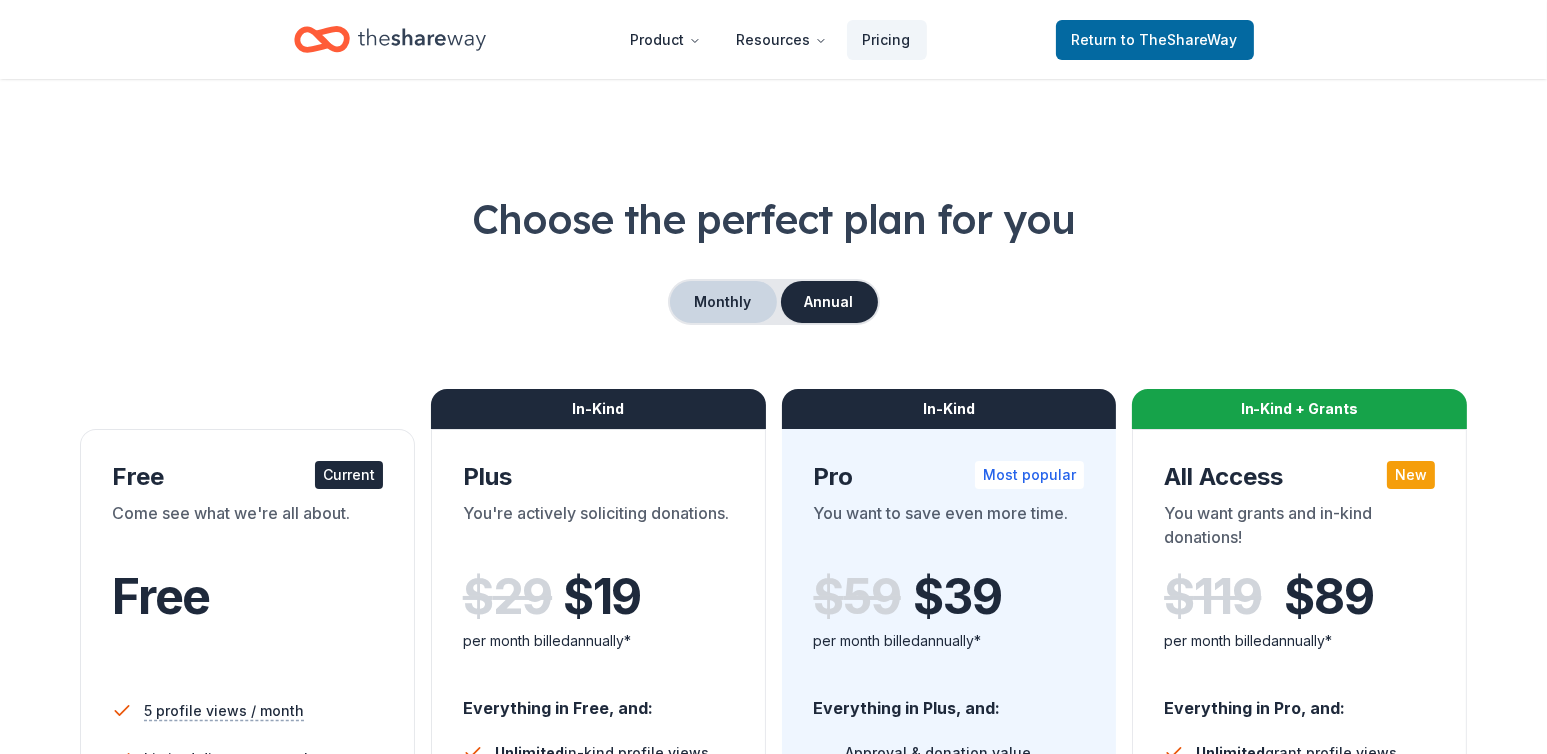 click on "Monthly" at bounding box center (723, 302) 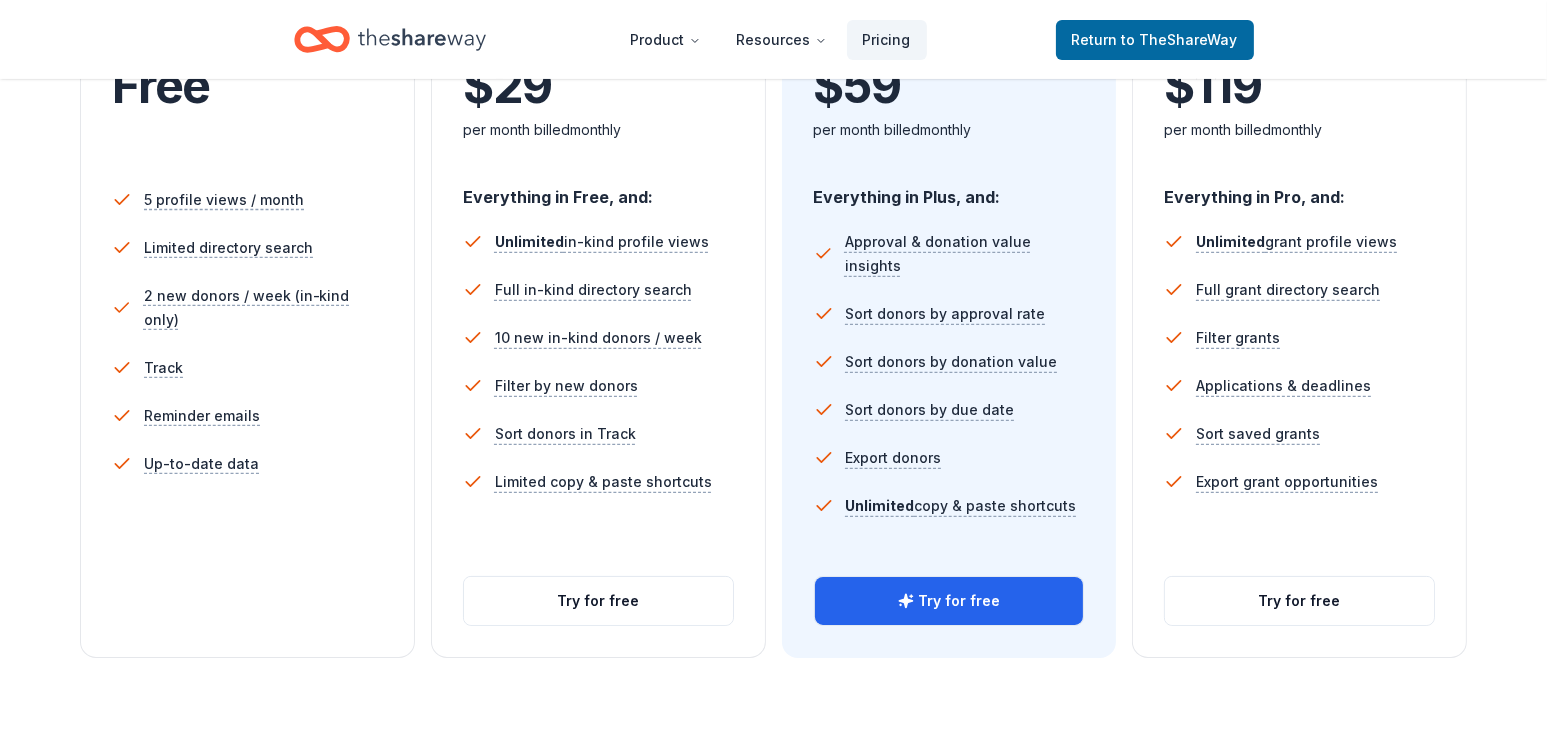 scroll, scrollTop: 500, scrollLeft: 0, axis: vertical 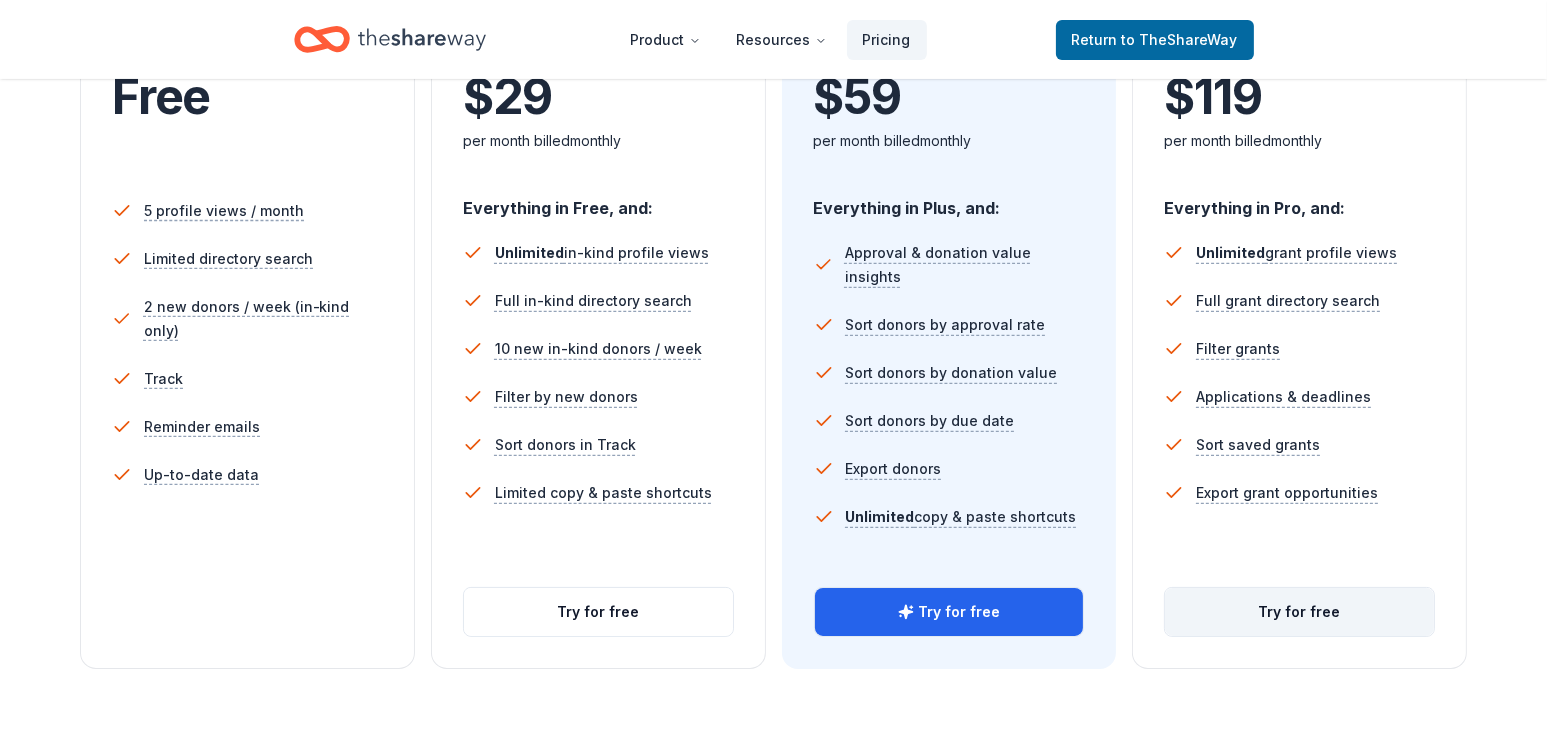 click on "Try for free" at bounding box center (1299, 612) 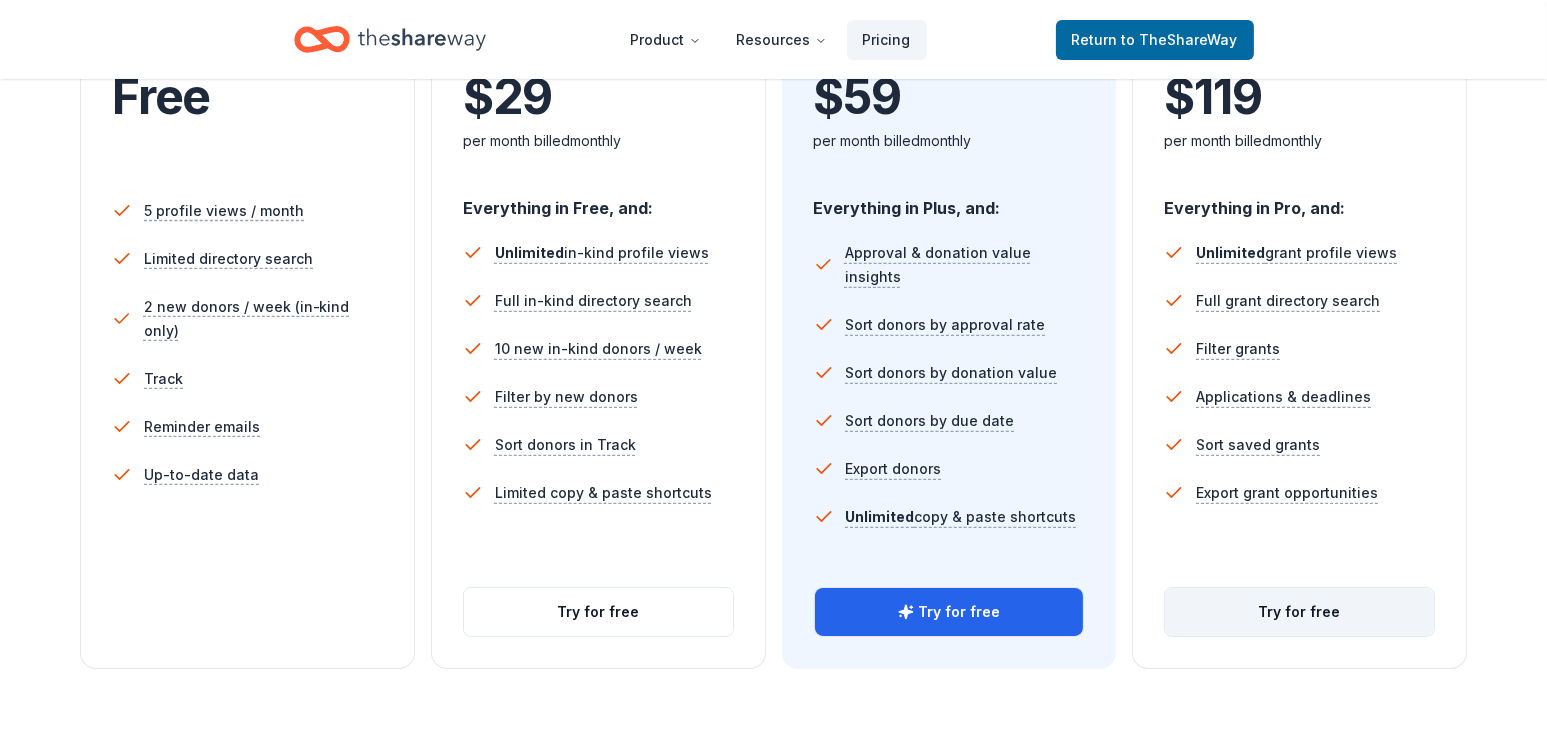 click on "Try for free" at bounding box center [1299, 612] 